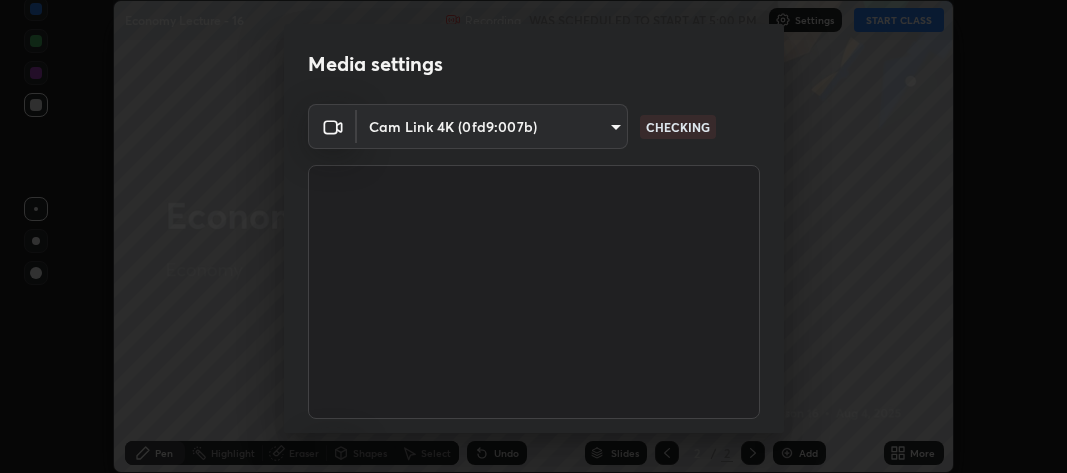 scroll, scrollTop: 0, scrollLeft: 0, axis: both 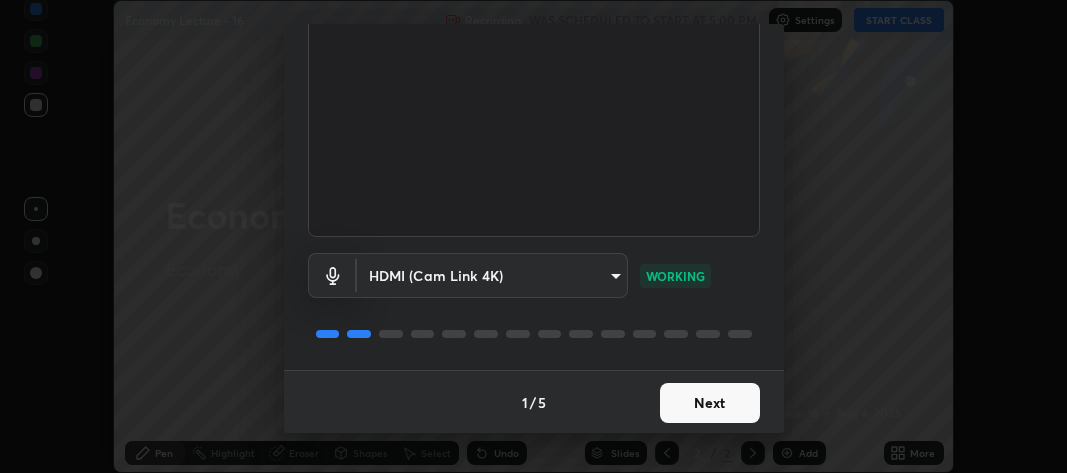 click on "Next" at bounding box center (710, 403) 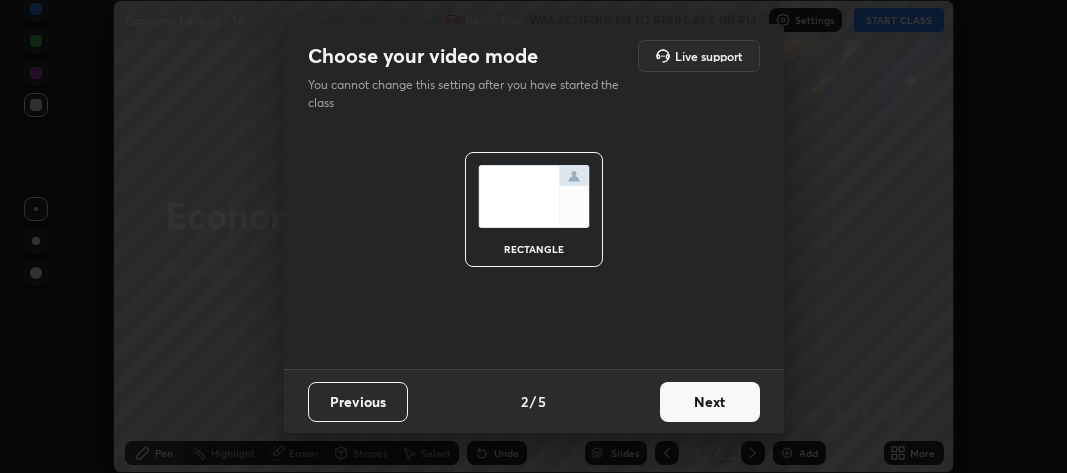 scroll, scrollTop: 0, scrollLeft: 0, axis: both 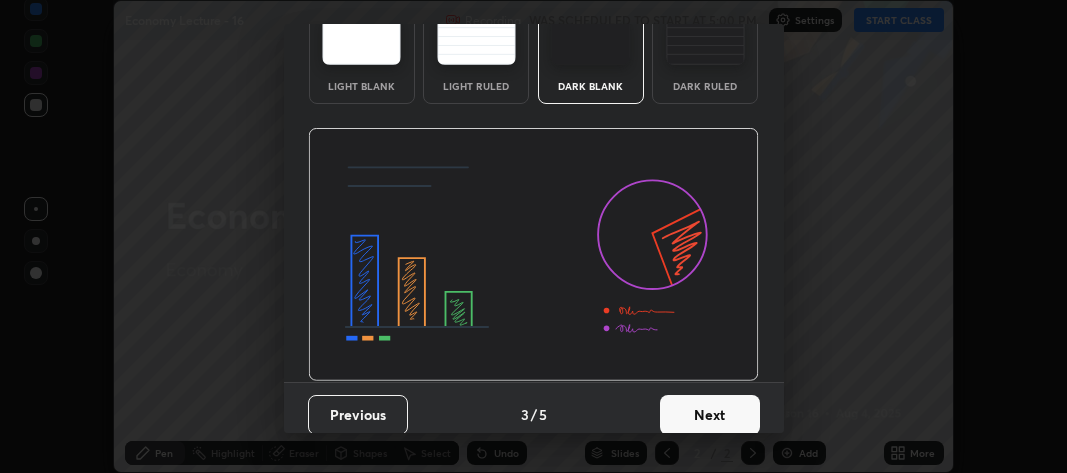 click on "Next" at bounding box center [710, 415] 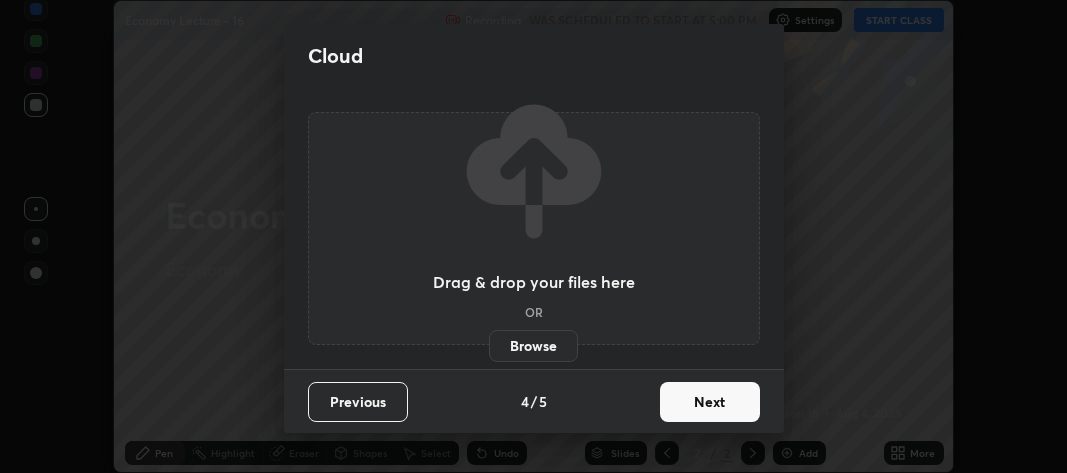 click on "Next" at bounding box center (710, 402) 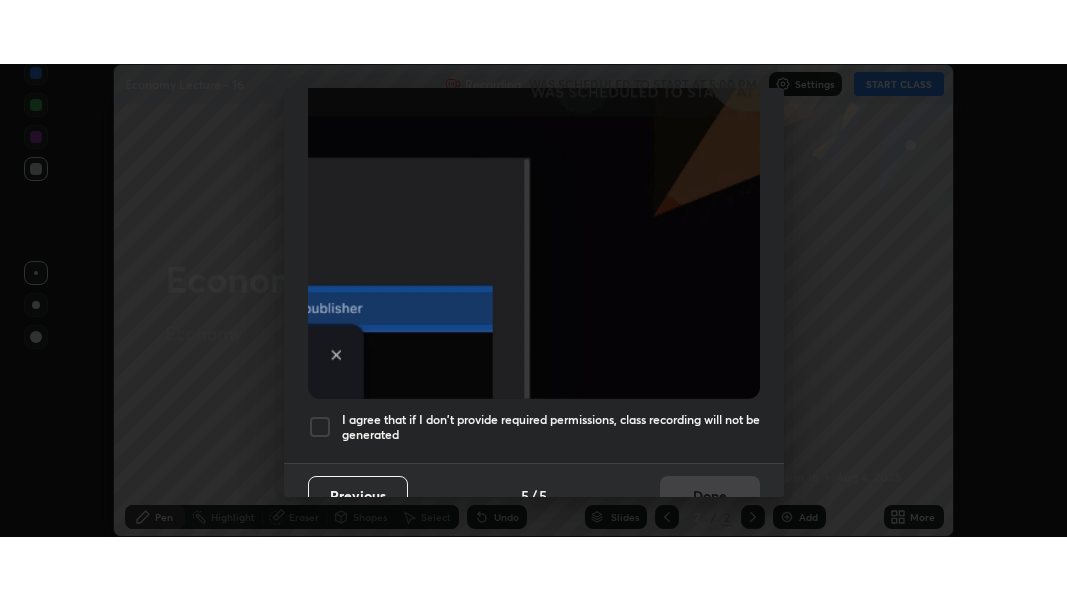 scroll, scrollTop: 590, scrollLeft: 0, axis: vertical 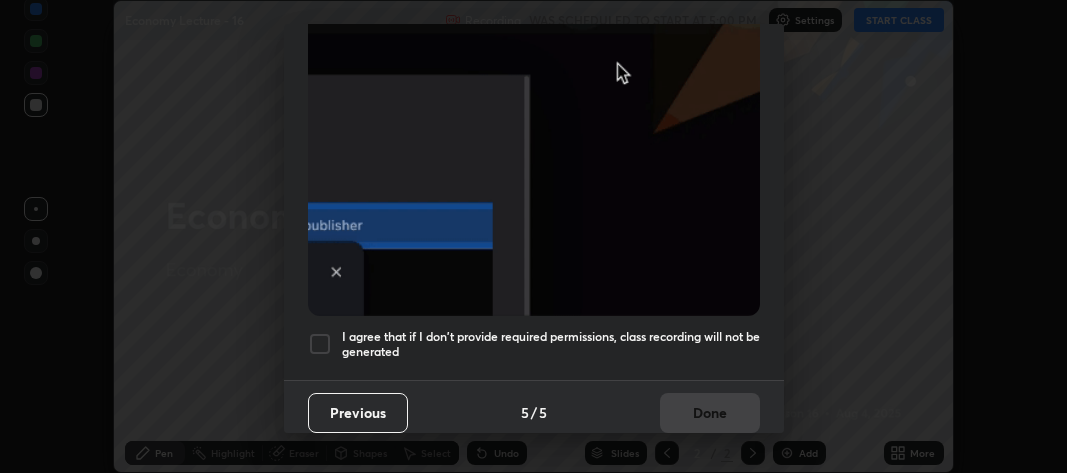 click on "I agree that if I don't provide required permissions, class recording will not be generated" at bounding box center [551, 344] 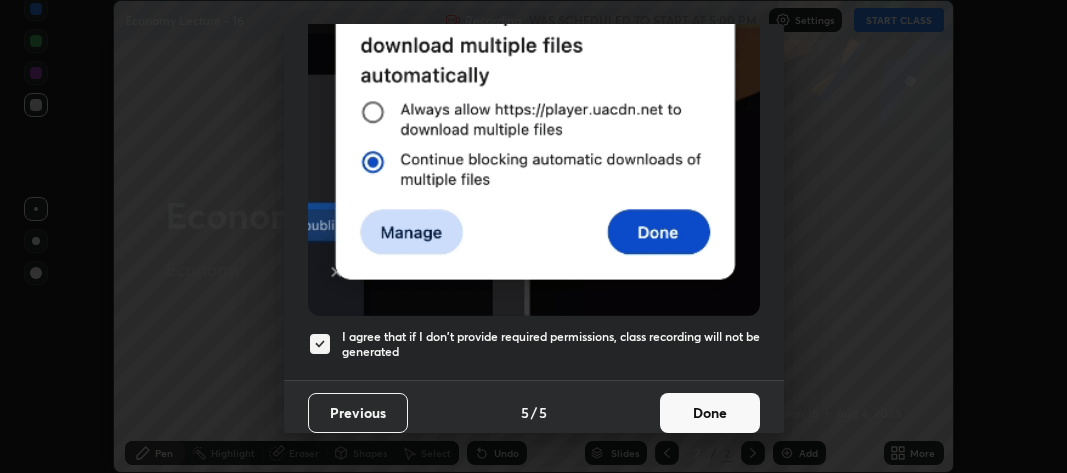 click on "Done" at bounding box center [710, 413] 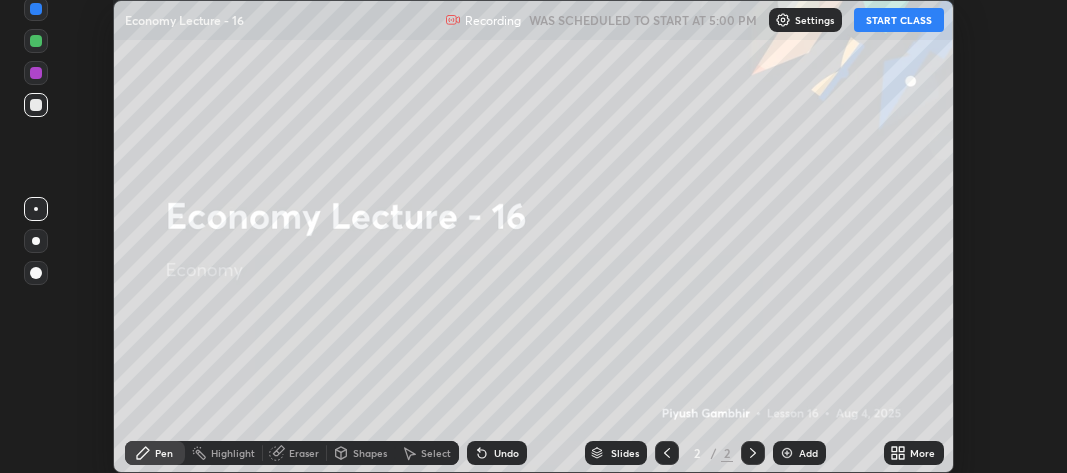 click 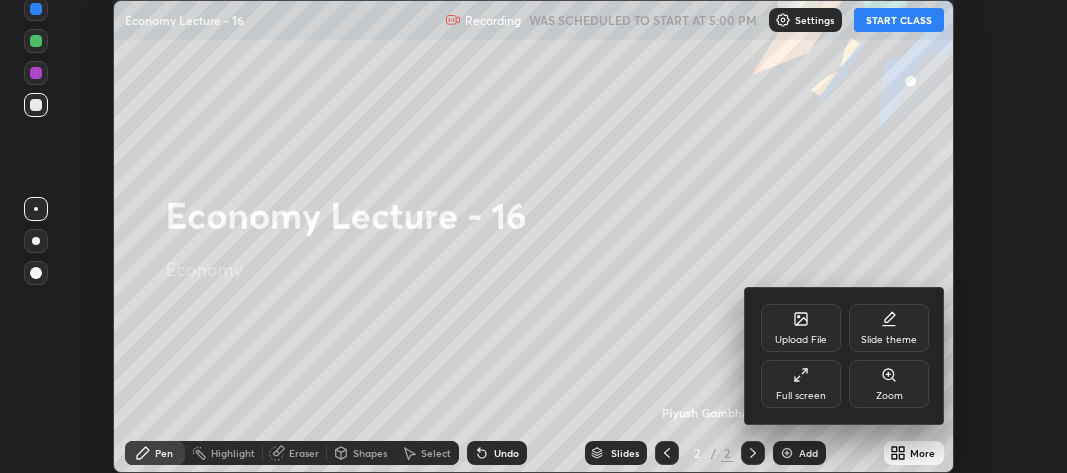 click on "Full screen" at bounding box center (801, 396) 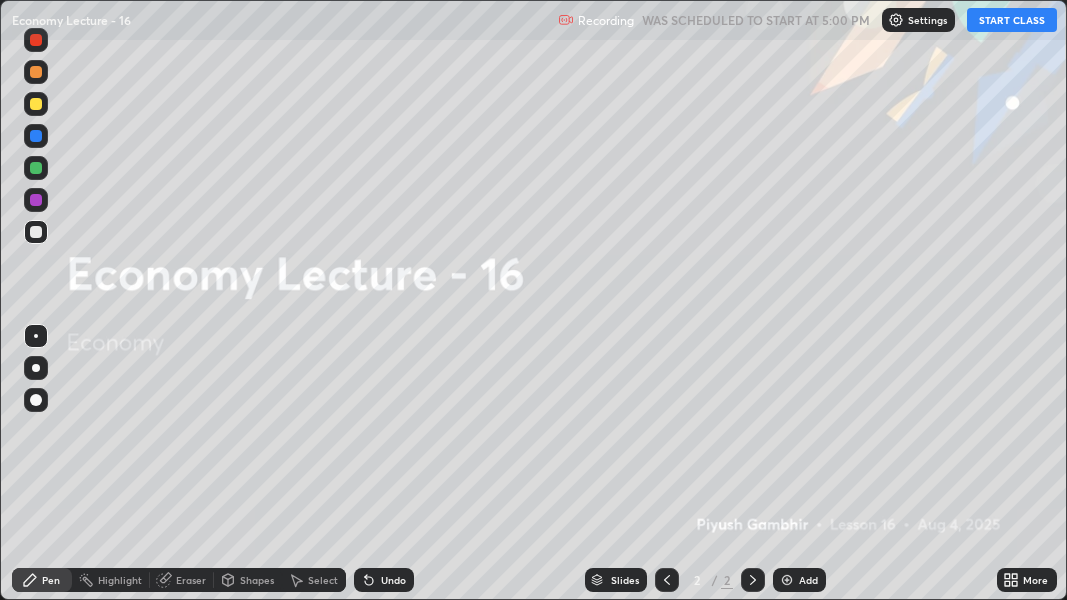 scroll, scrollTop: 99399, scrollLeft: 98932, axis: both 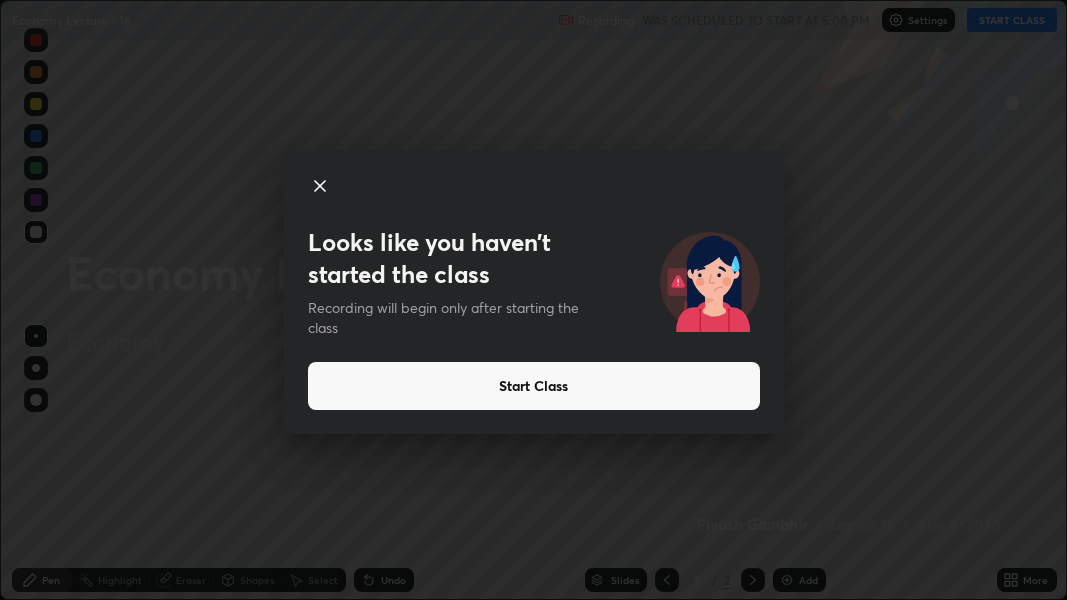 click on "Start Class" at bounding box center [534, 386] 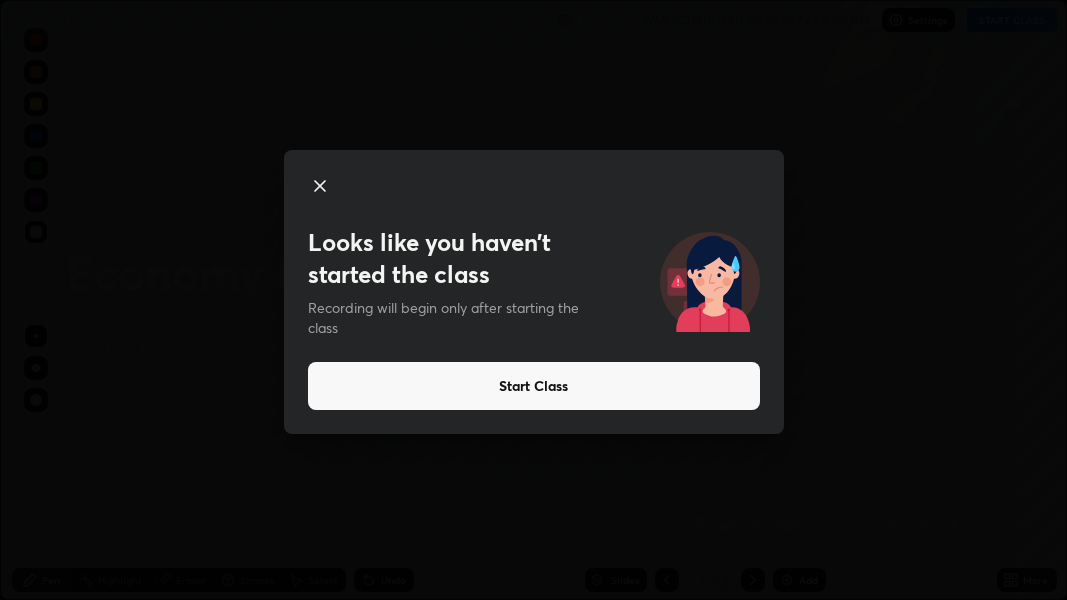 click on "Start Class" at bounding box center (534, 386) 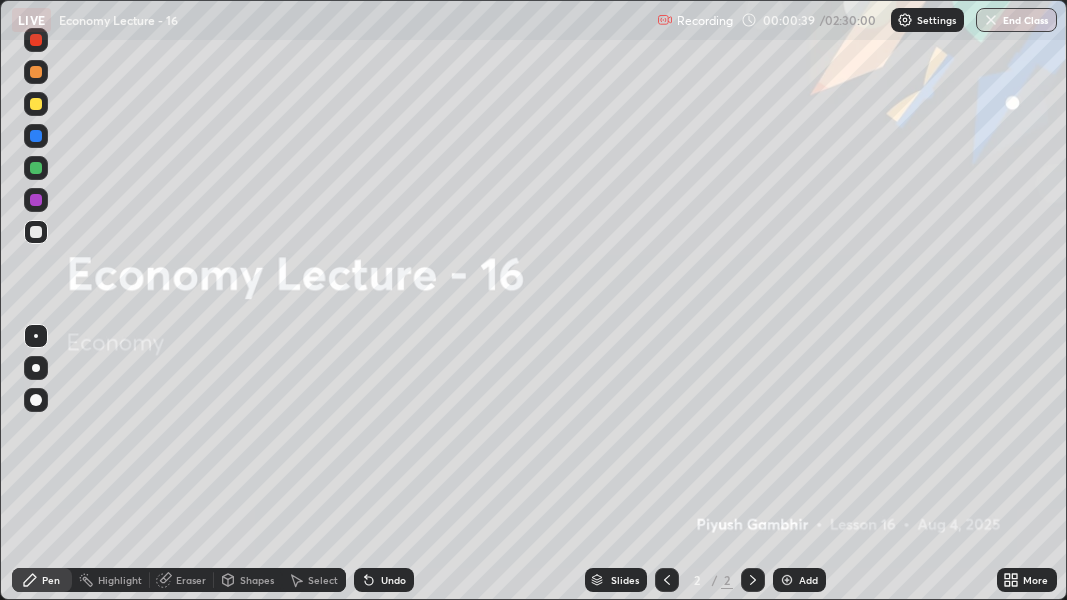 click on "Add" at bounding box center [799, 580] 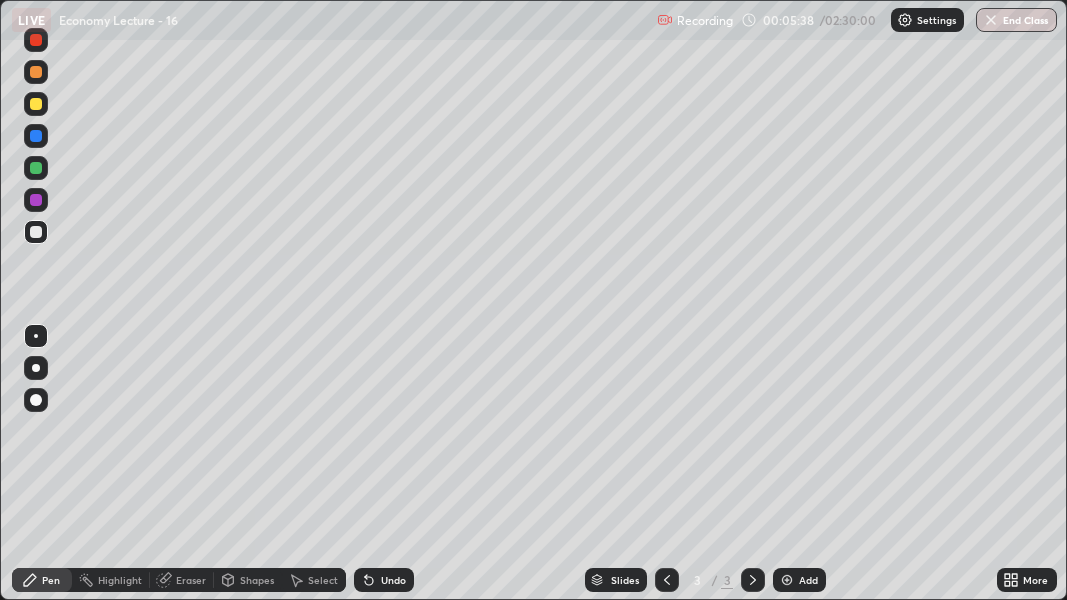 click at bounding box center [787, 580] 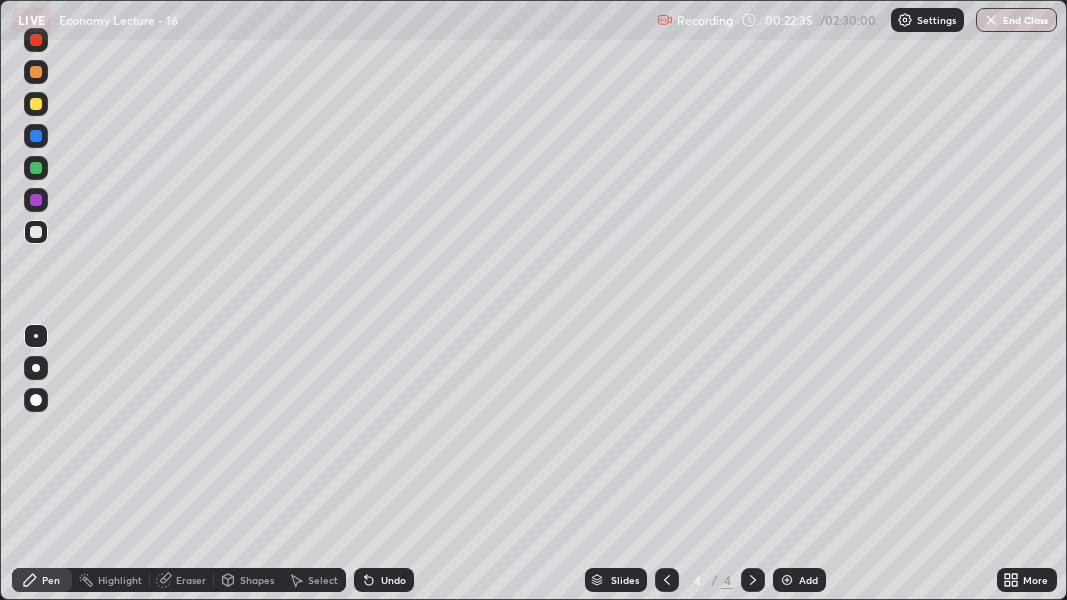 click at bounding box center (787, 580) 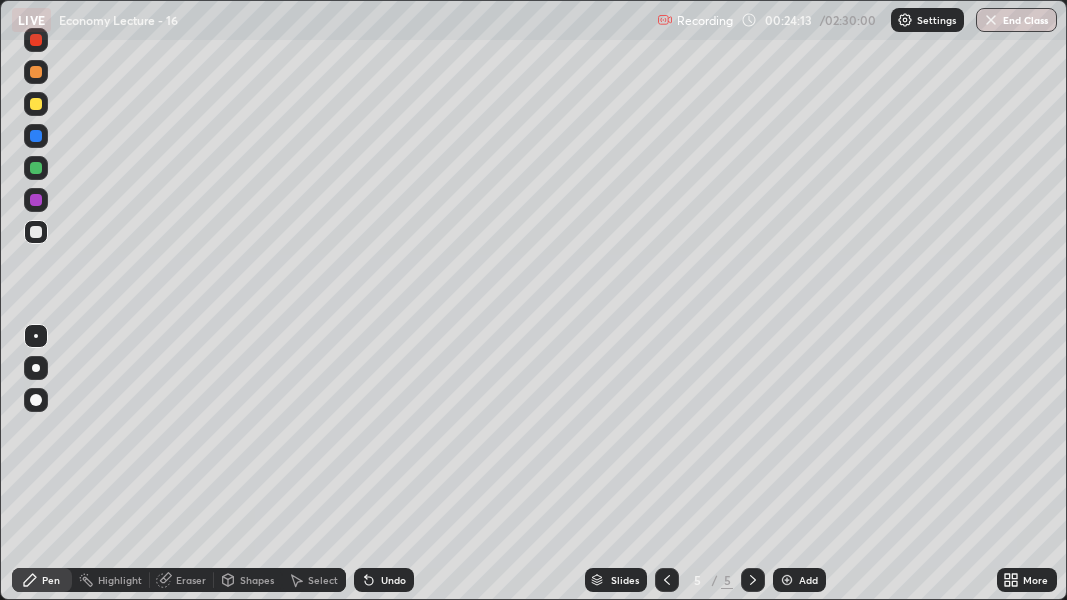 click on "Add" at bounding box center [808, 580] 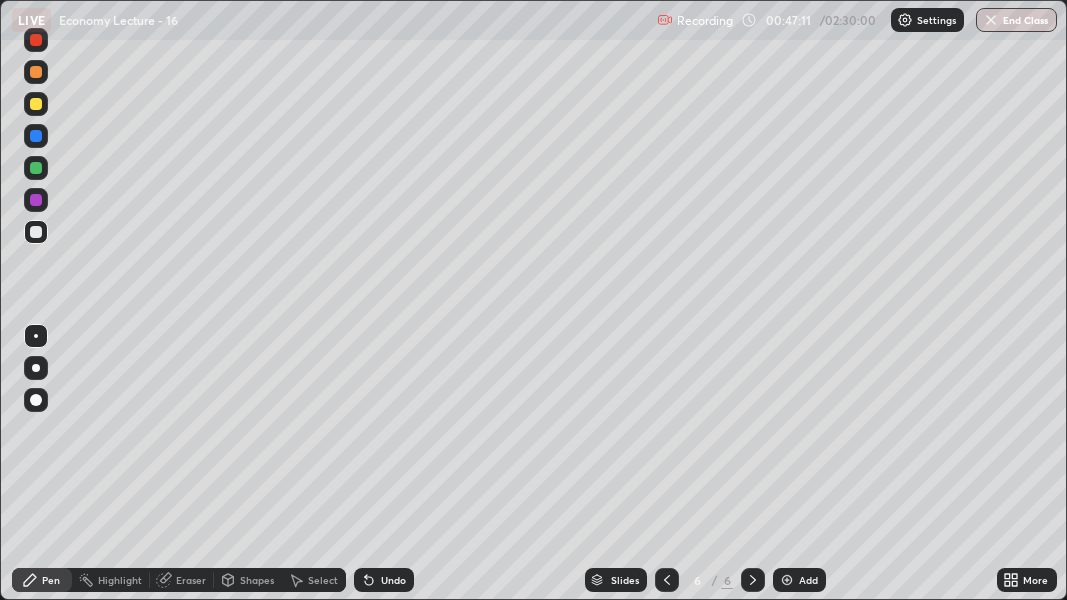 click at bounding box center [787, 580] 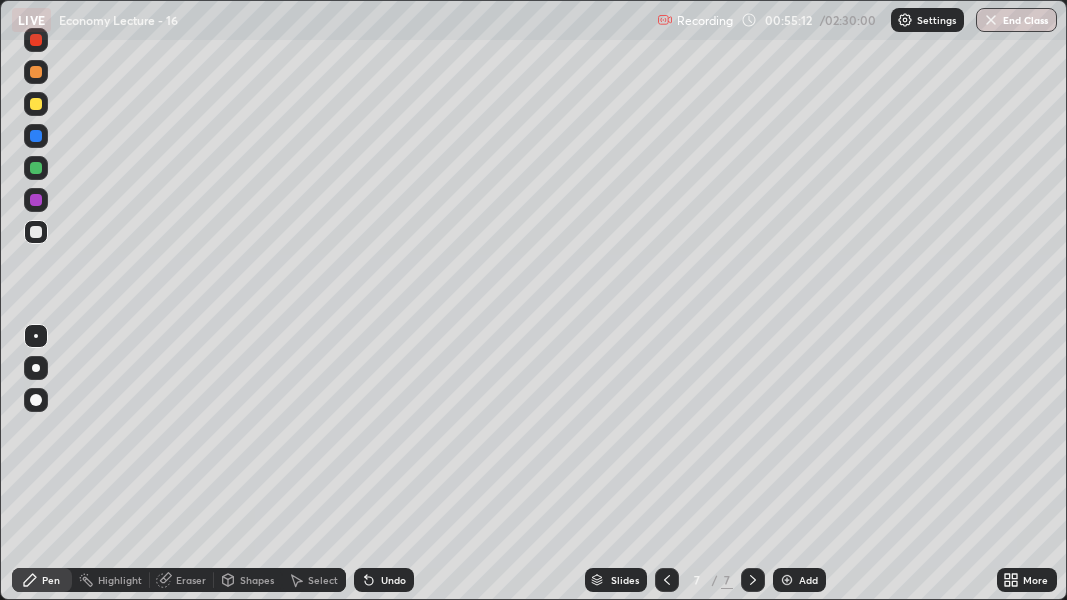 click on "Add" at bounding box center (799, 580) 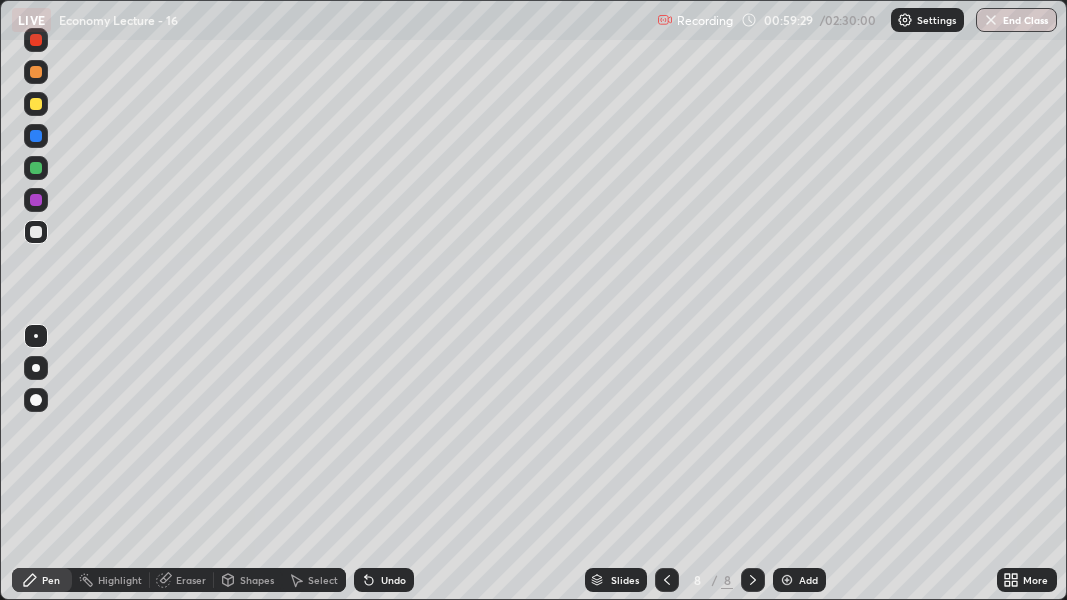 click on "Add" at bounding box center [799, 580] 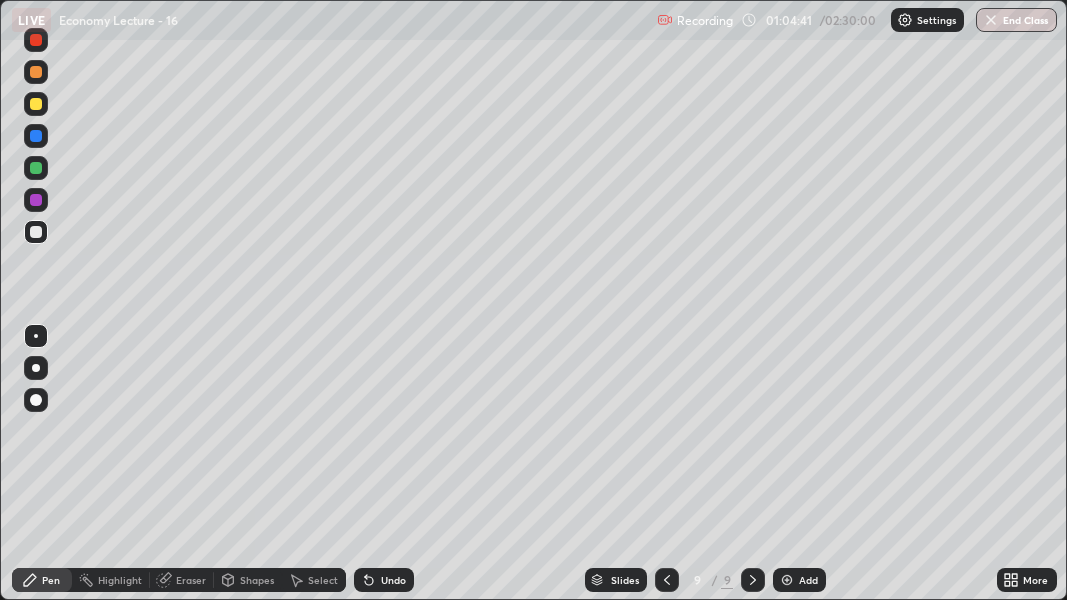 click on "Add" at bounding box center [799, 580] 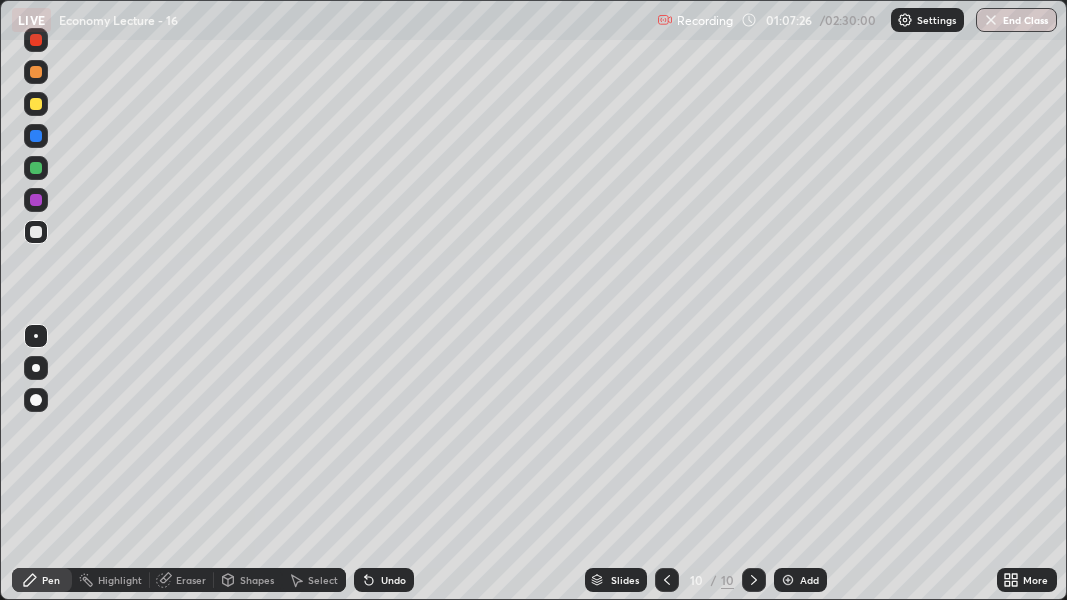 click 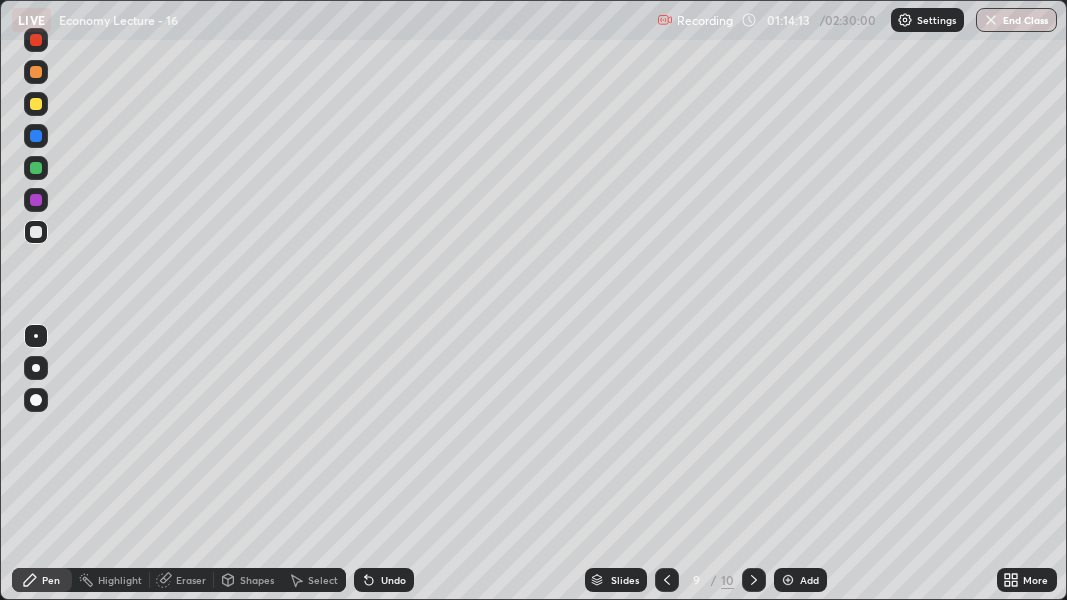 click at bounding box center (788, 580) 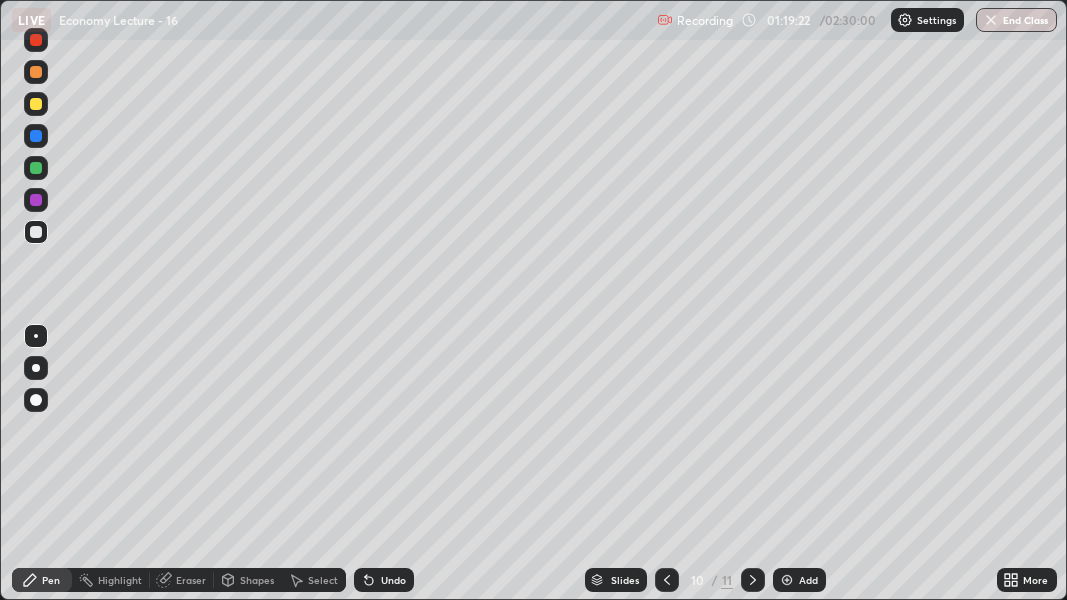 click at bounding box center [787, 580] 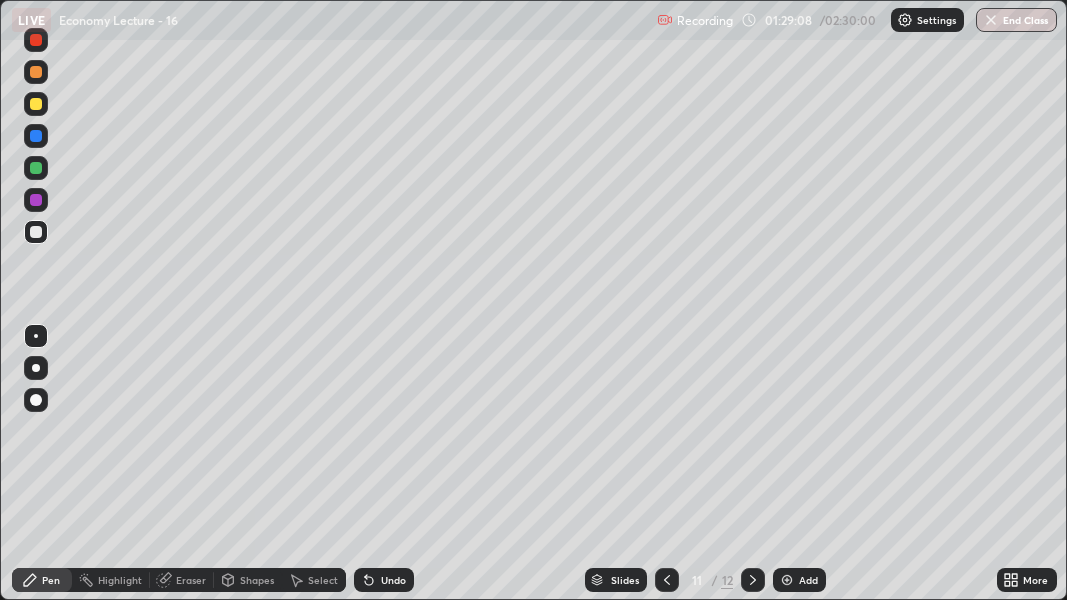 click at bounding box center [787, 580] 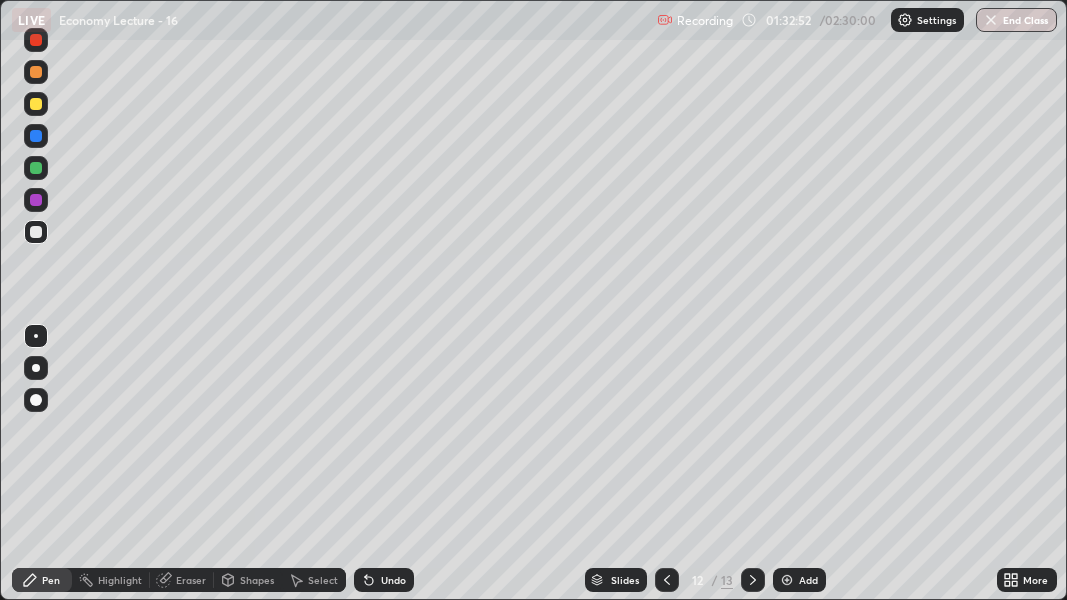 click 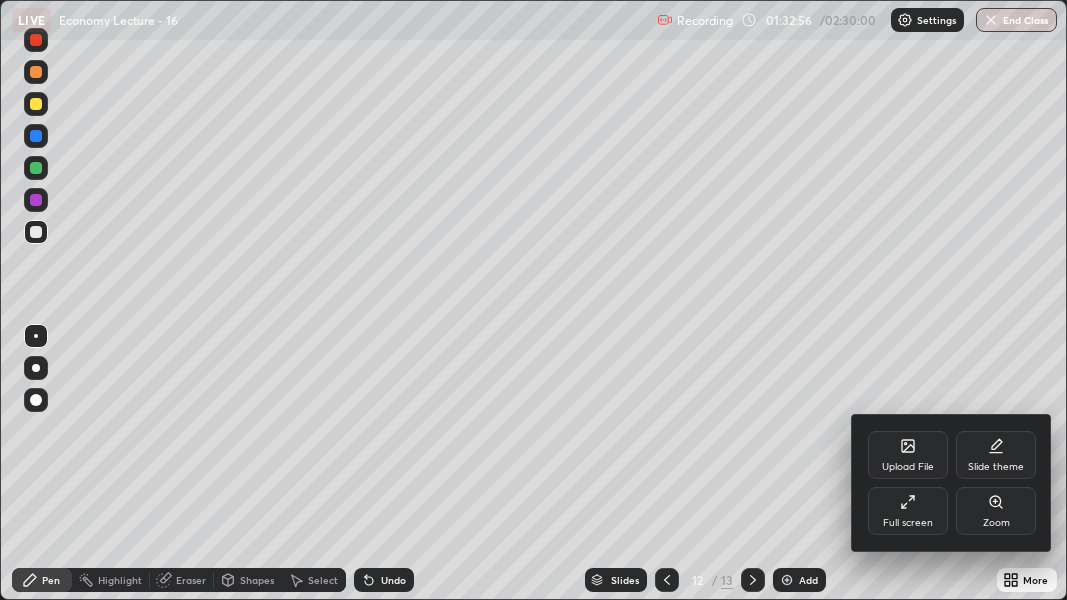 click 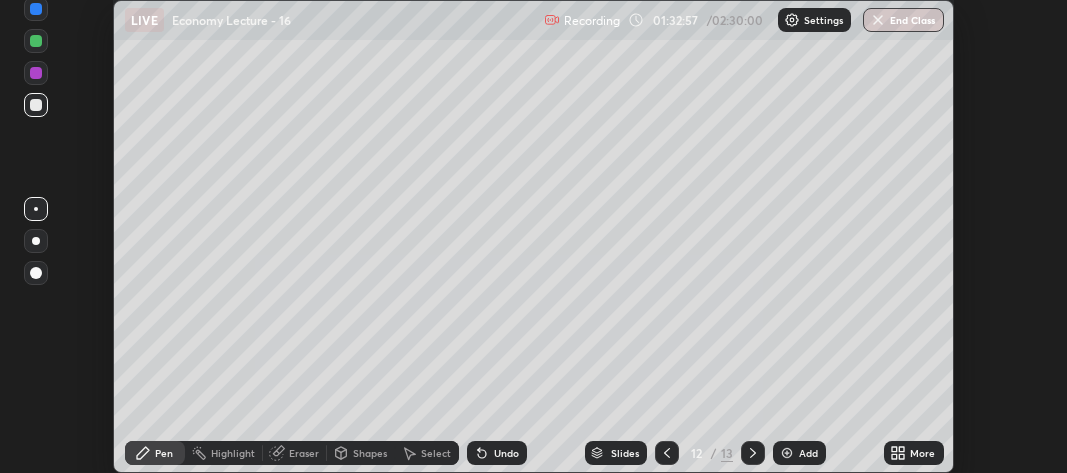 scroll, scrollTop: 473, scrollLeft: 1067, axis: both 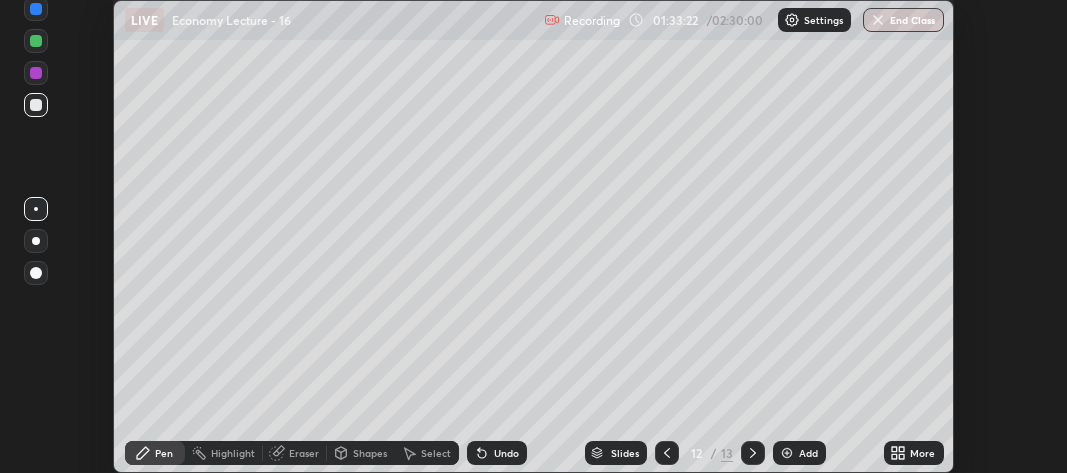 click 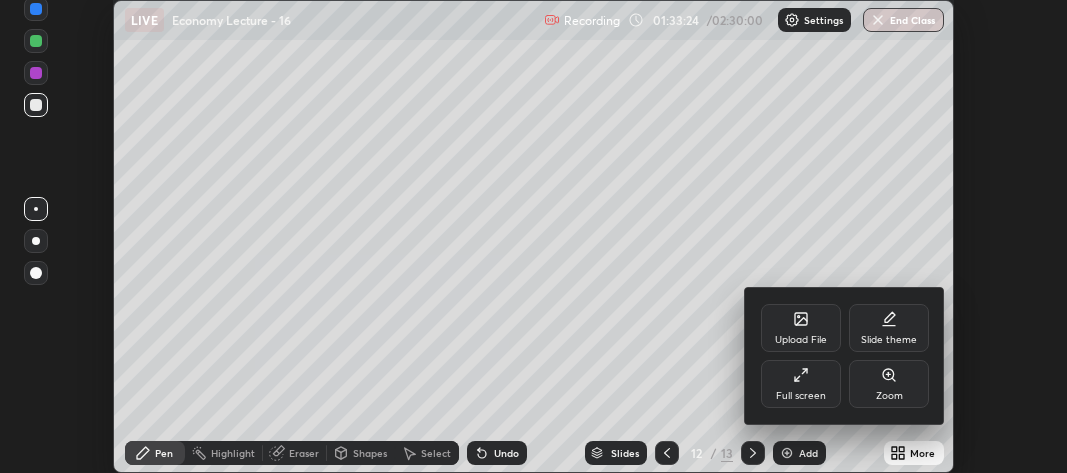 click on "Upload File" at bounding box center [801, 328] 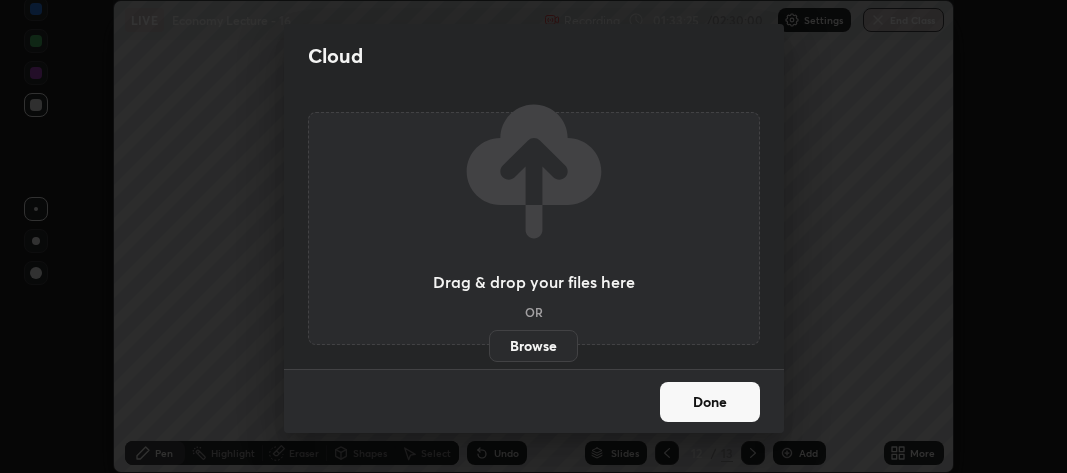 click on "Browse" at bounding box center (533, 346) 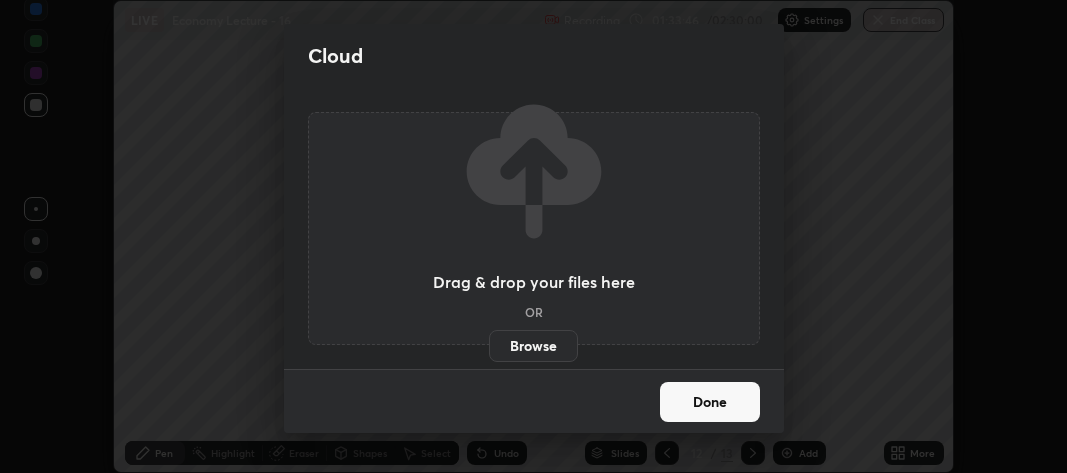 click on "Done" at bounding box center (710, 402) 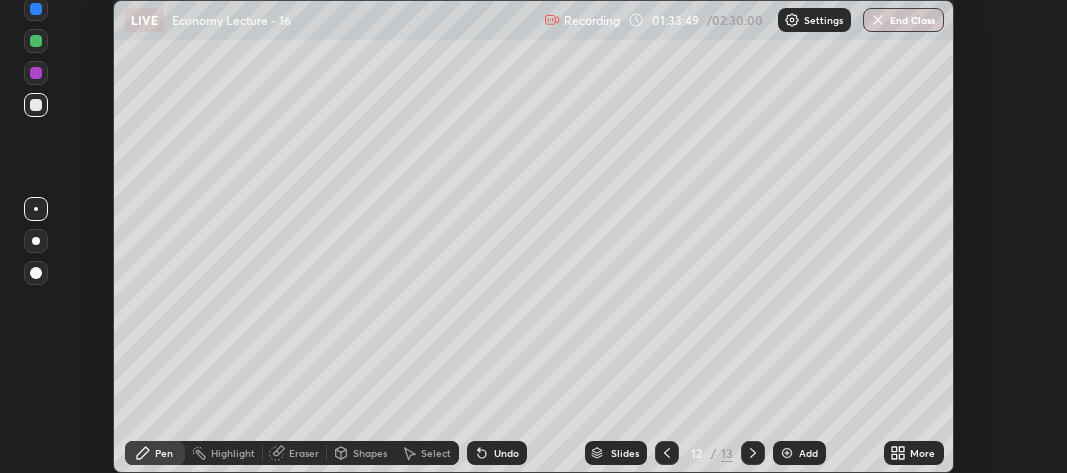 click 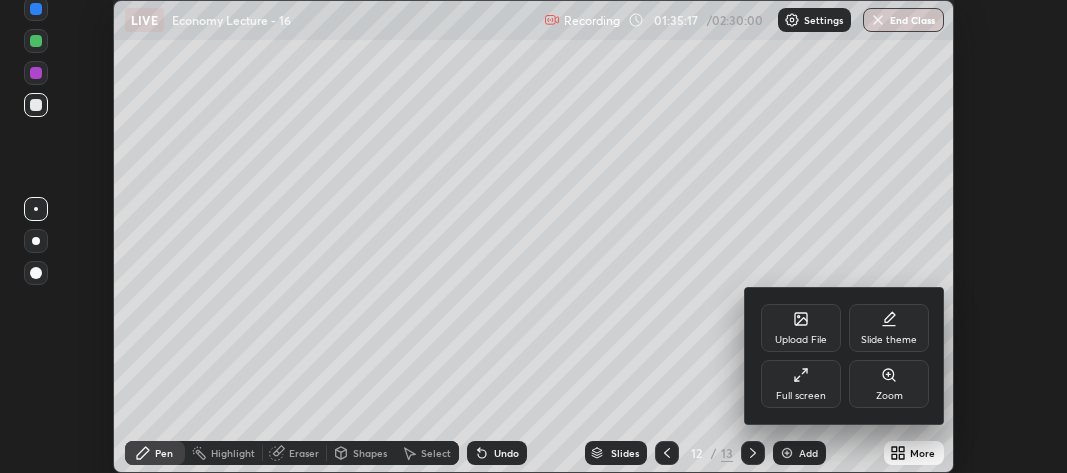 click 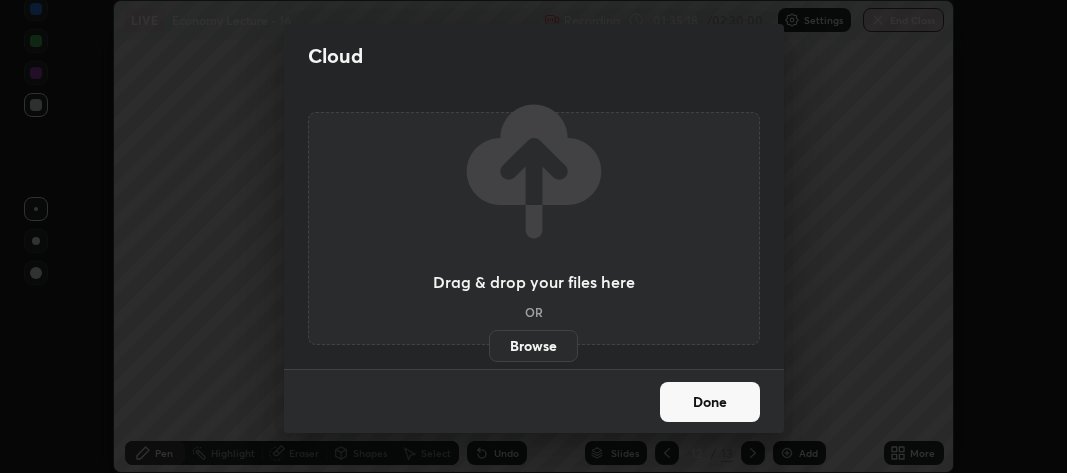 click on "Browse" at bounding box center [533, 346] 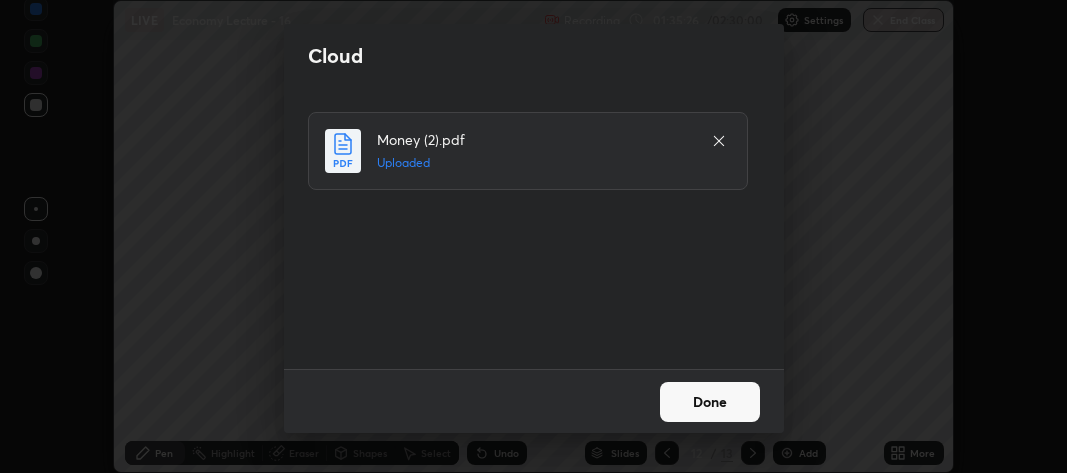 click on "Done" at bounding box center [710, 402] 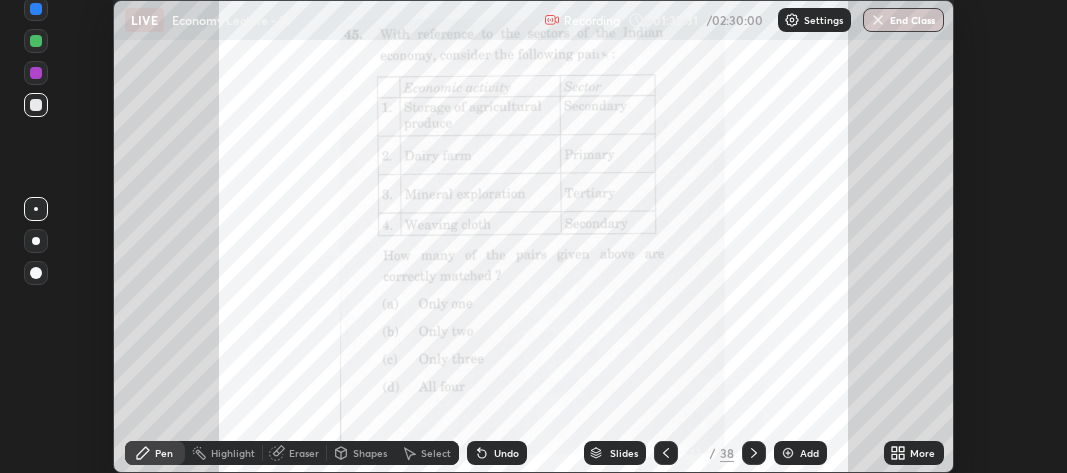 click 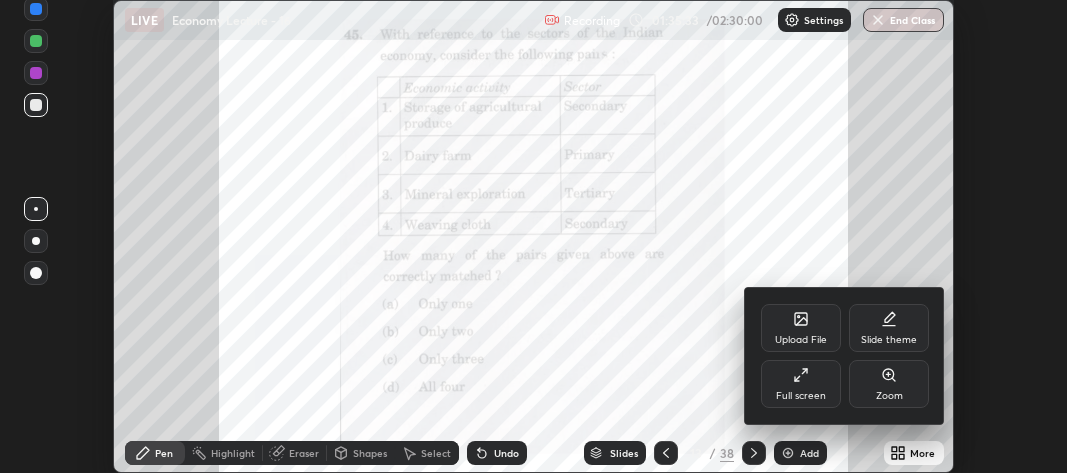 click 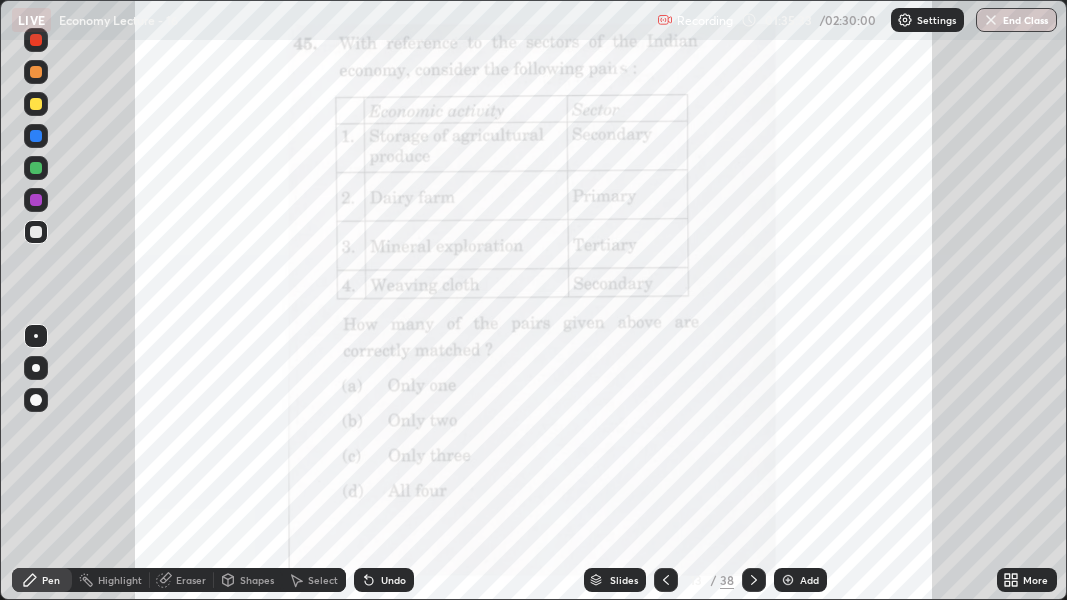 scroll, scrollTop: 99399, scrollLeft: 98932, axis: both 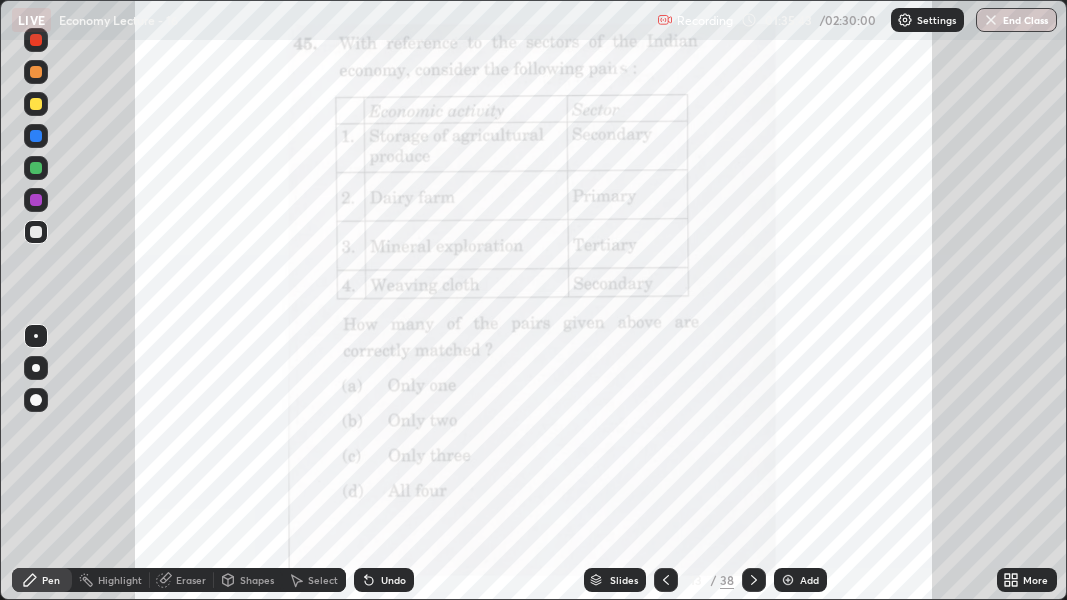 click 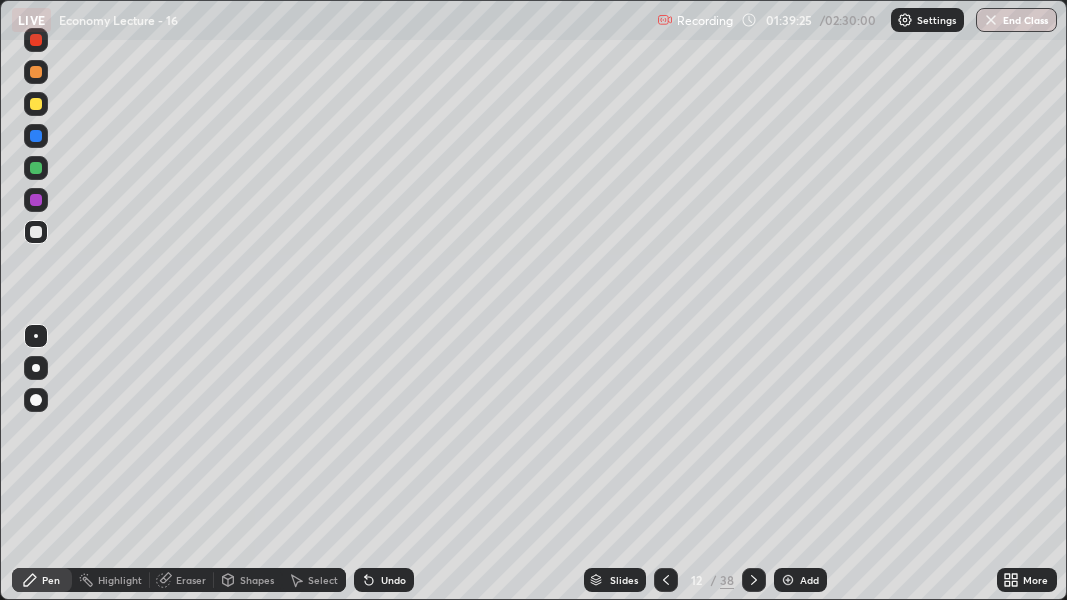 click on "Add" at bounding box center [809, 580] 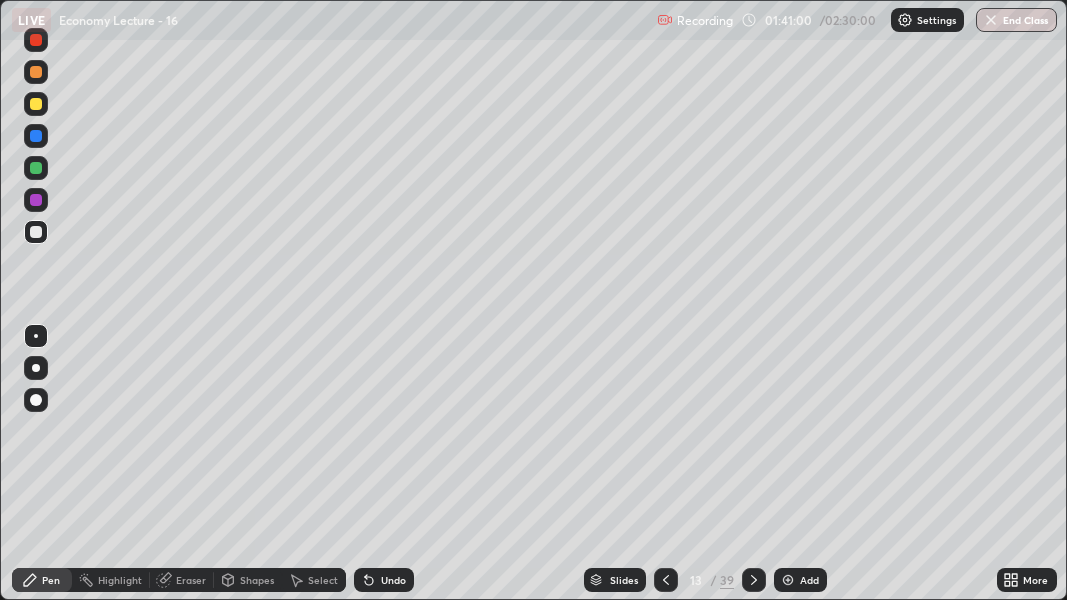 click 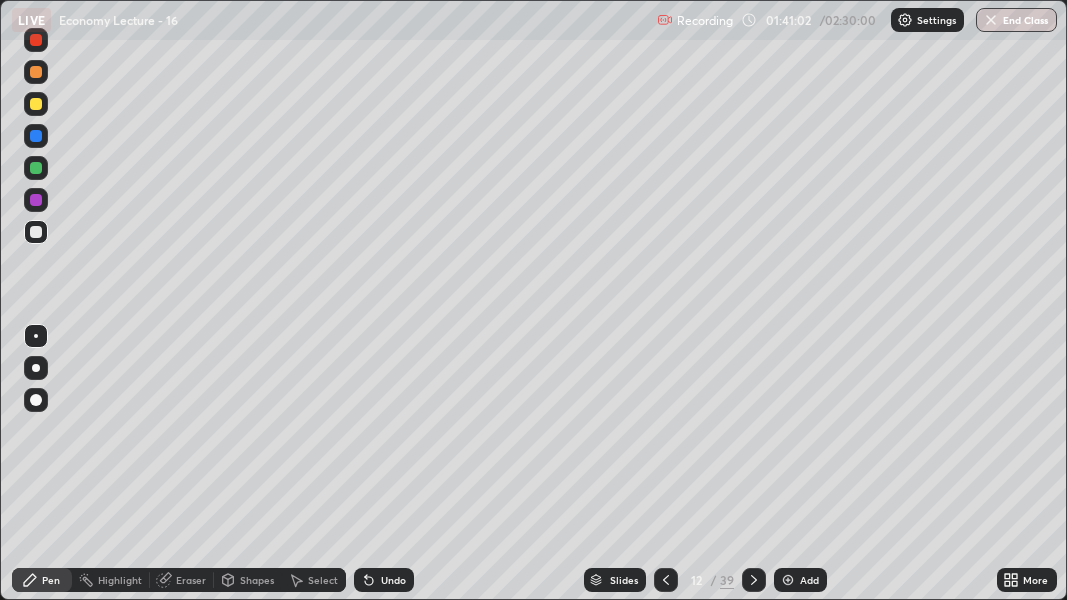 click 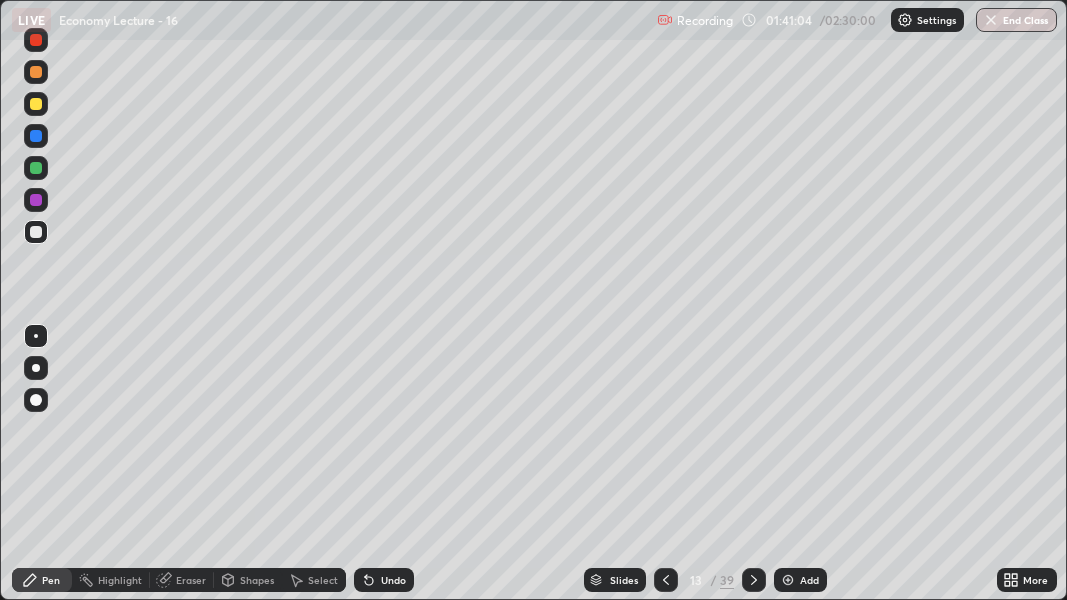 click at bounding box center [666, 580] 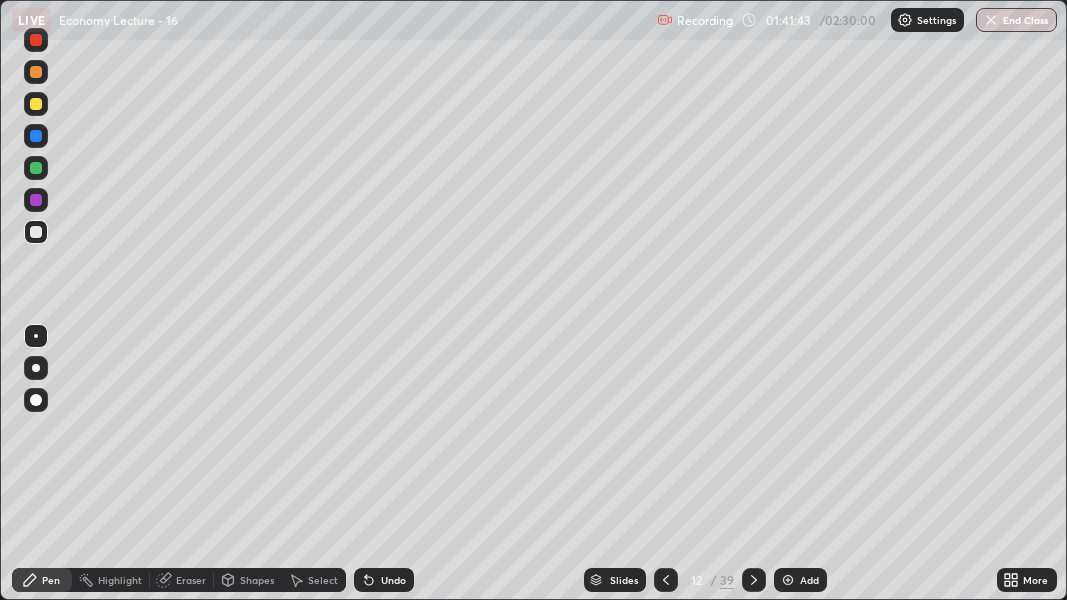 click 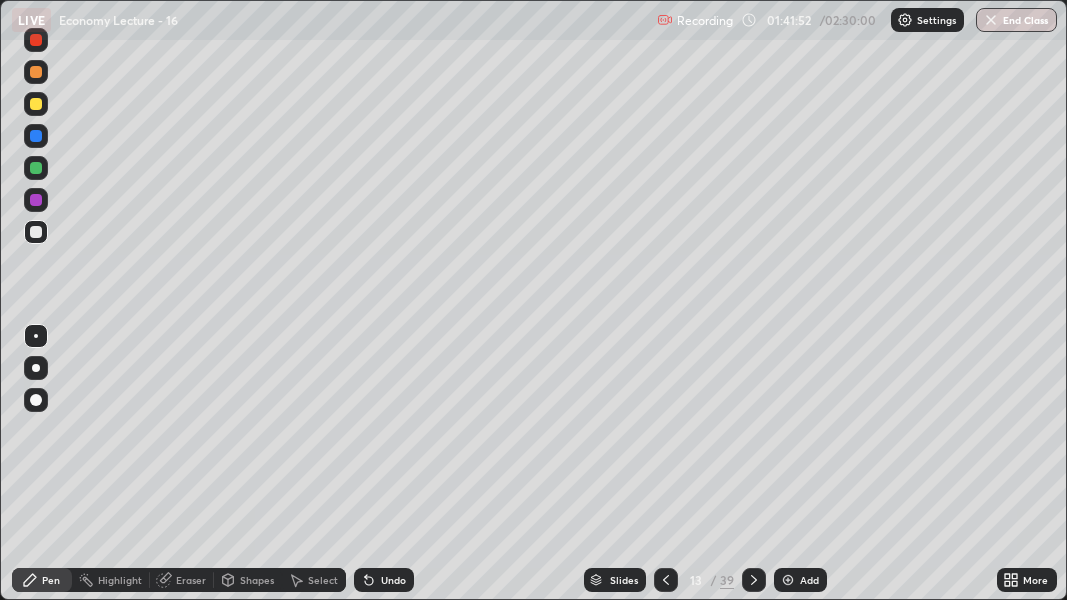 click 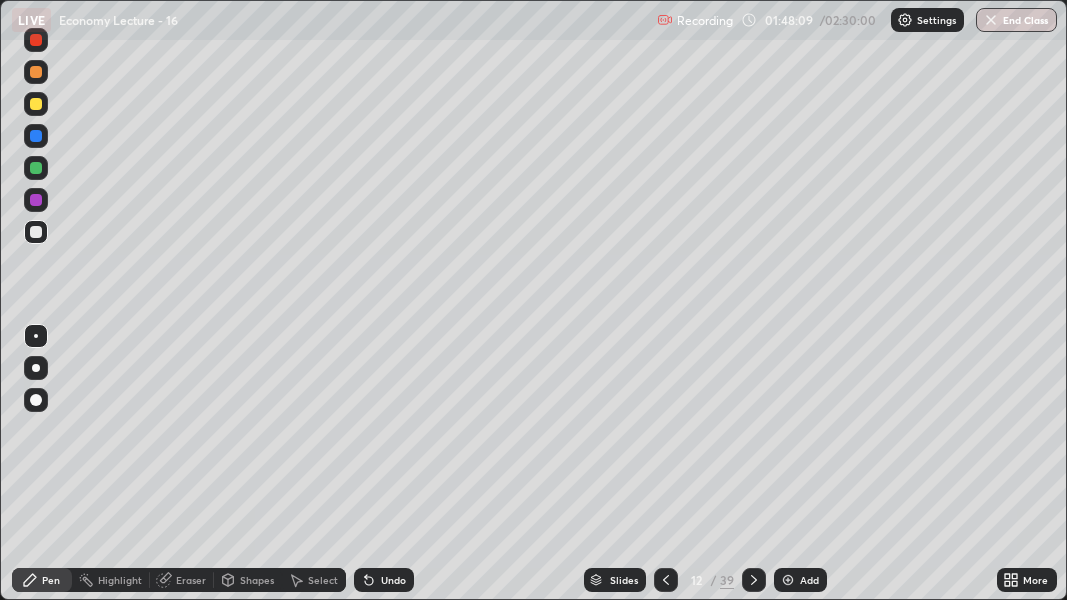 click at bounding box center (788, 580) 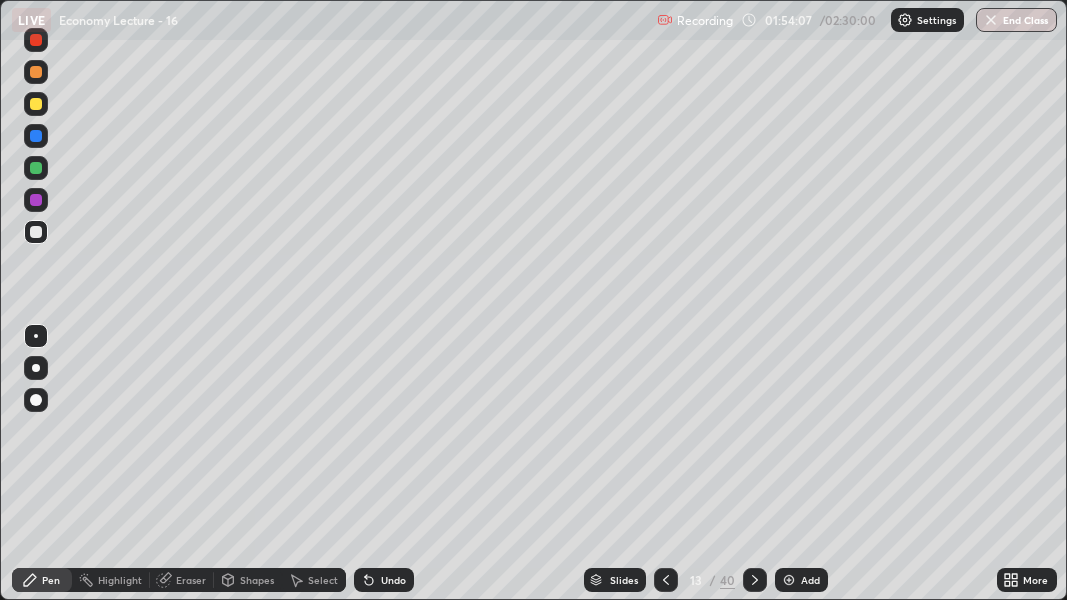 click on "Add" at bounding box center [810, 580] 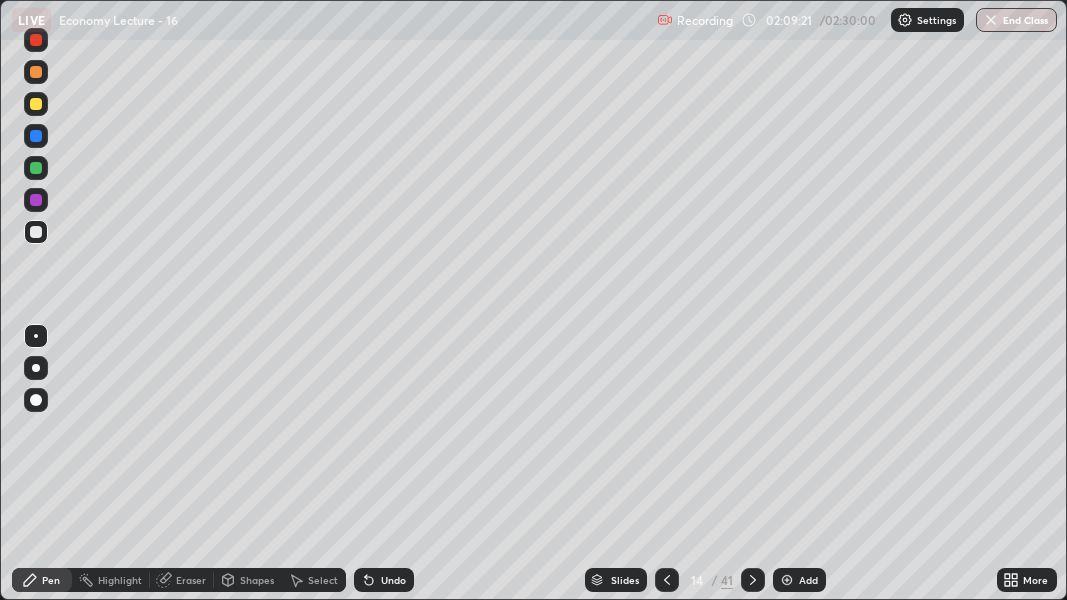 click 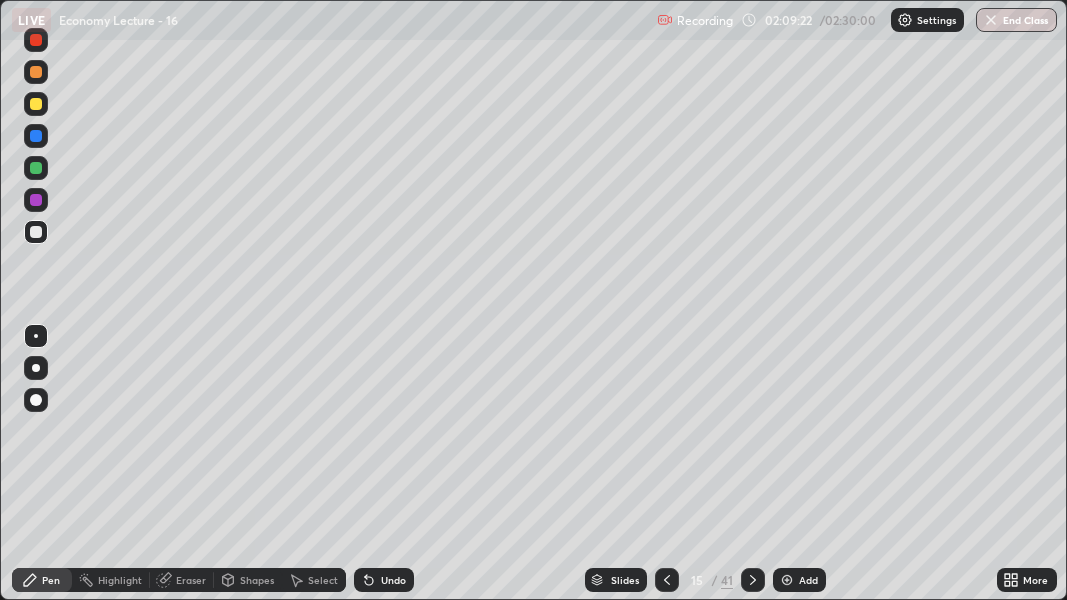 click 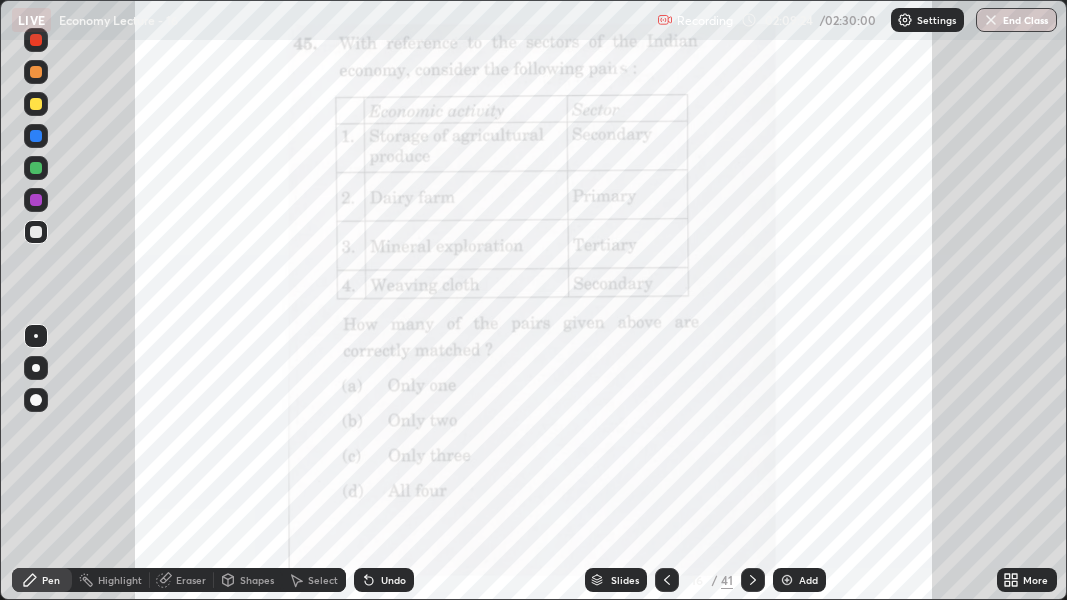 click at bounding box center (753, 580) 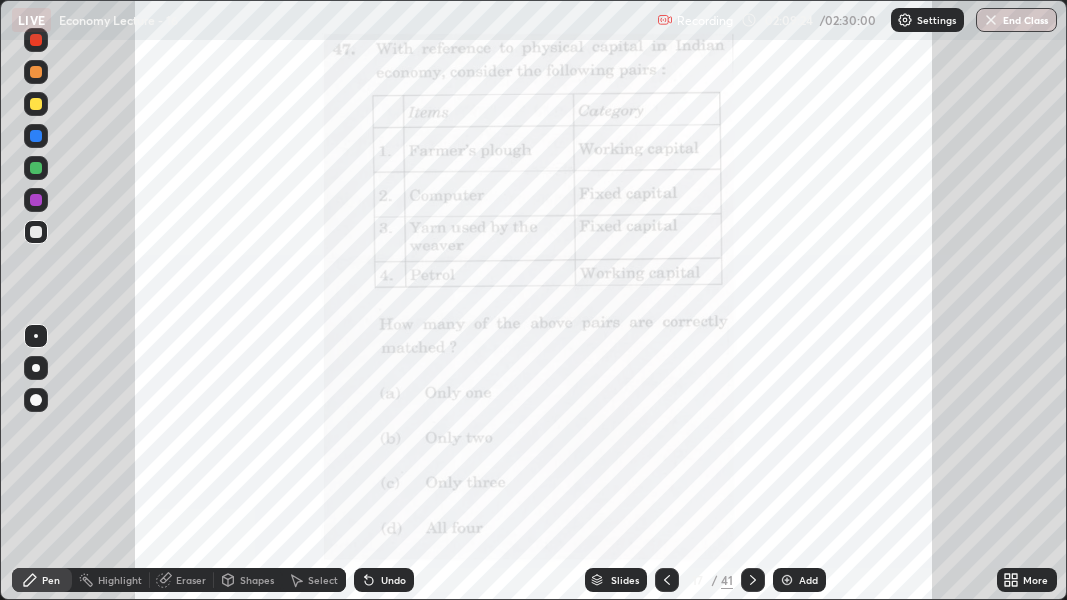click at bounding box center [753, 580] 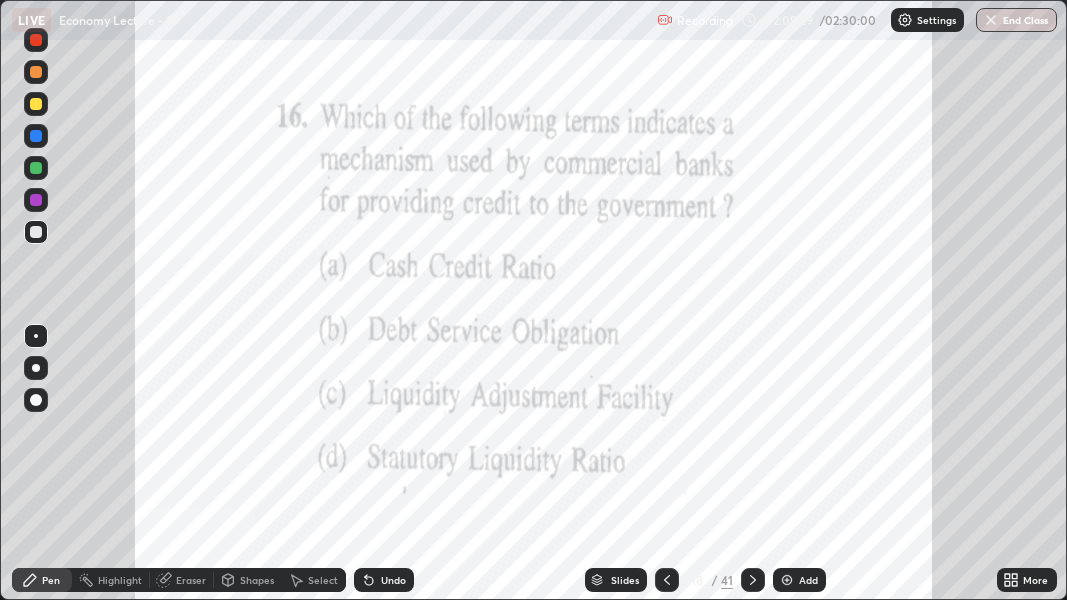 click 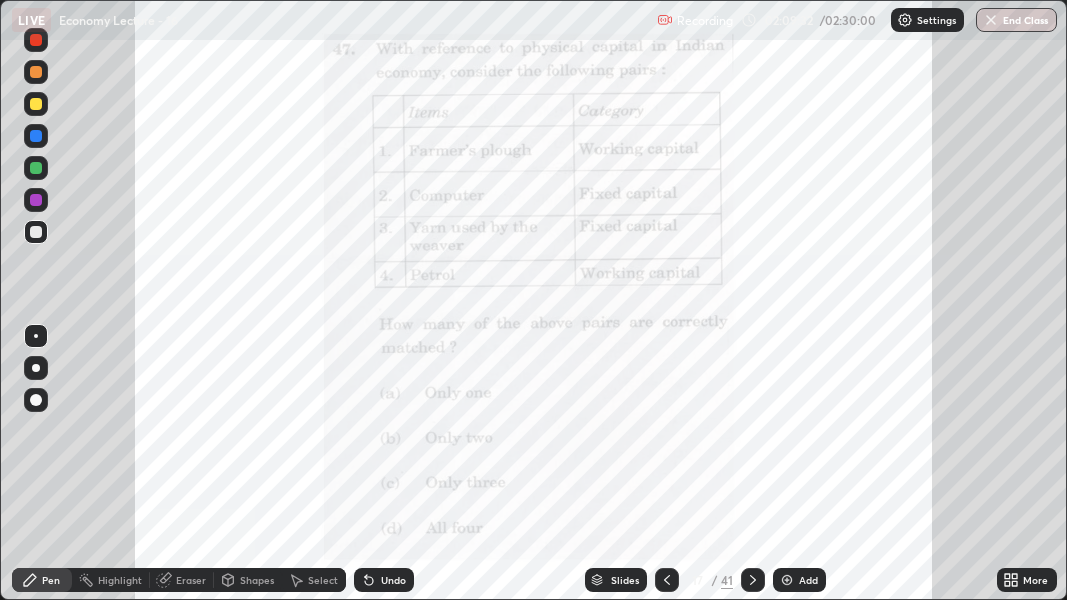 click 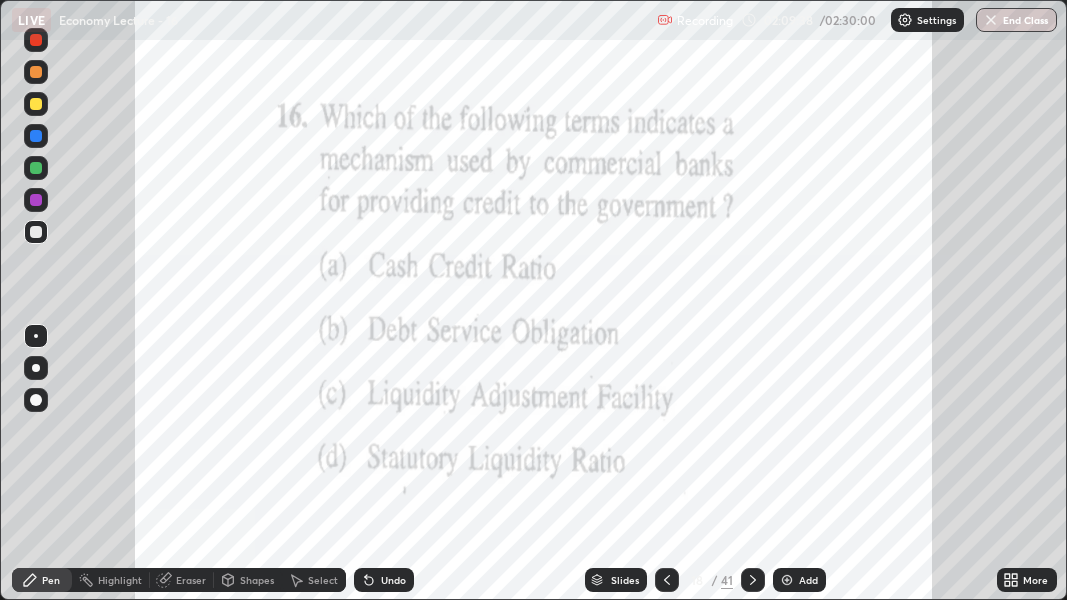 scroll, scrollTop: 0, scrollLeft: 0, axis: both 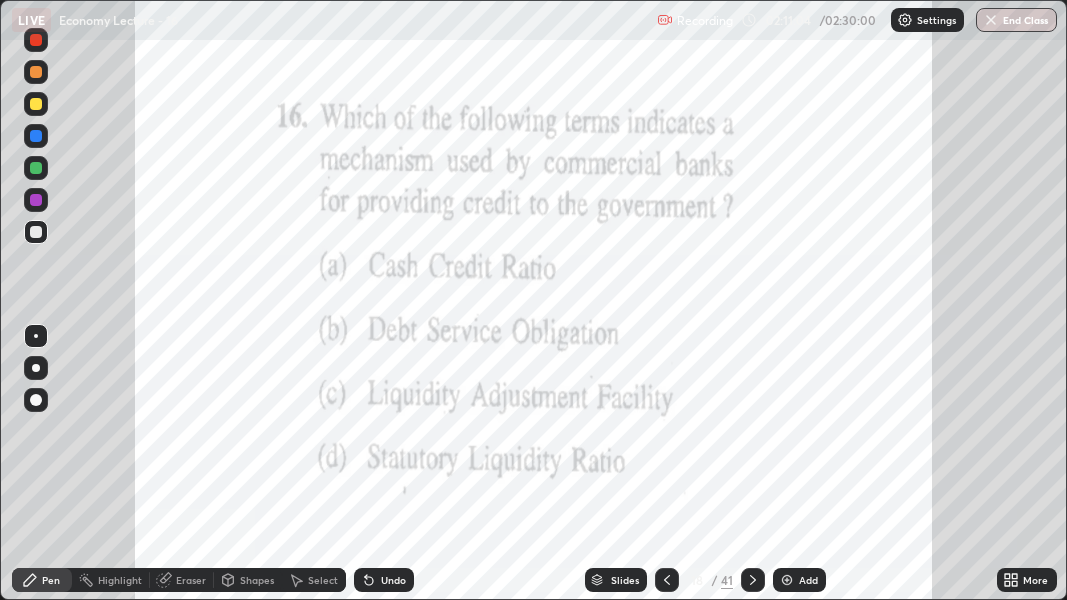 click 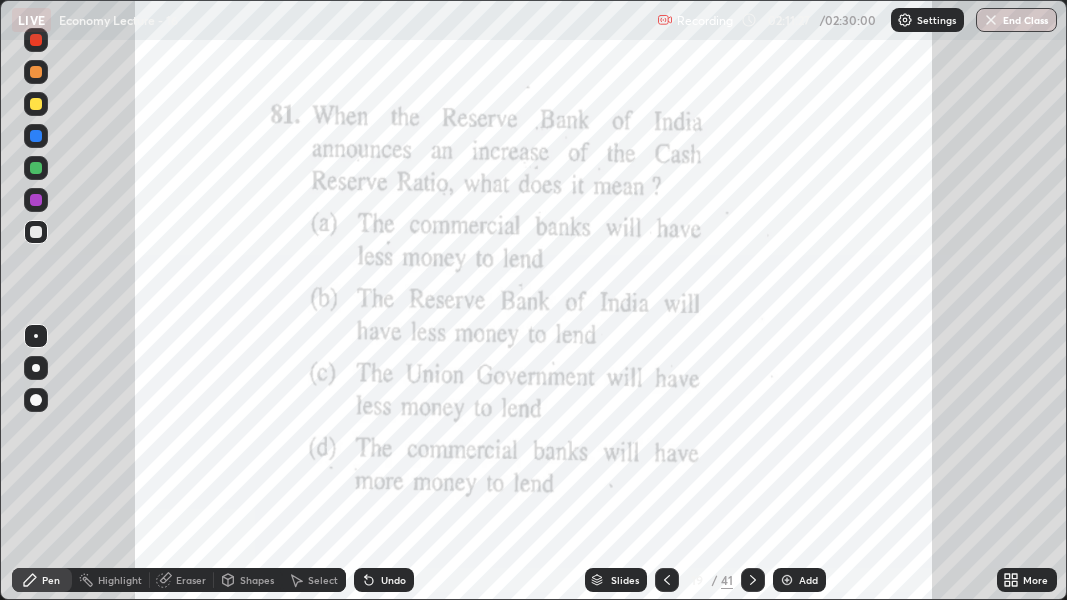 click 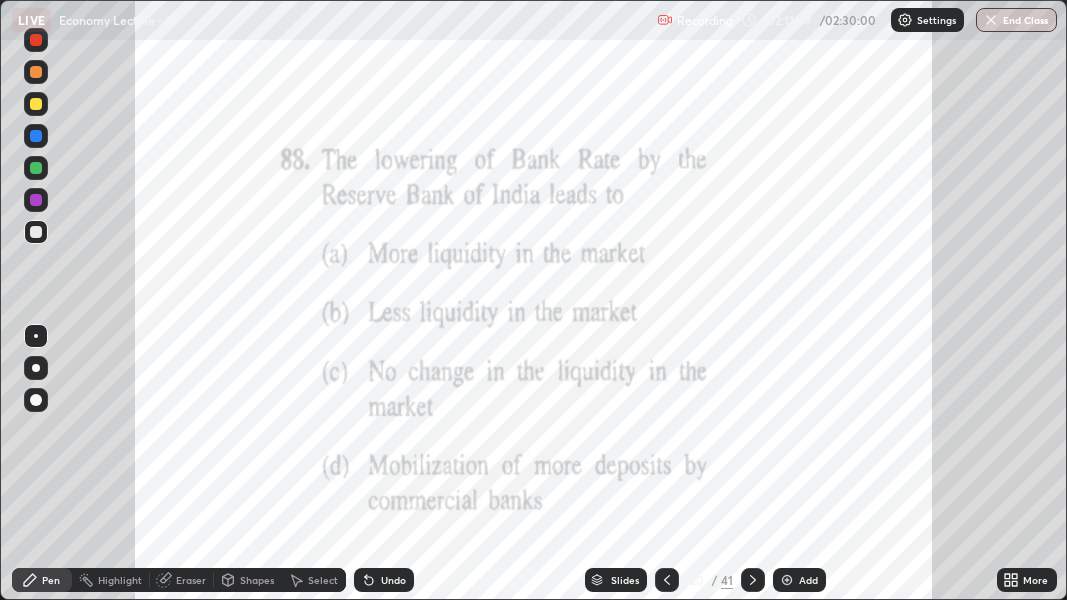 click 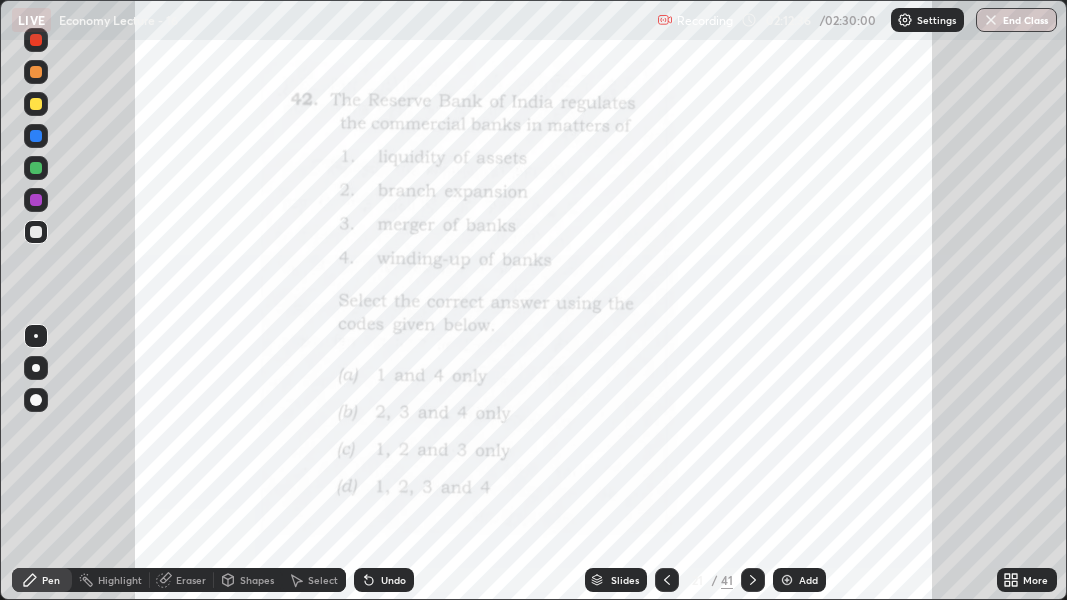 click 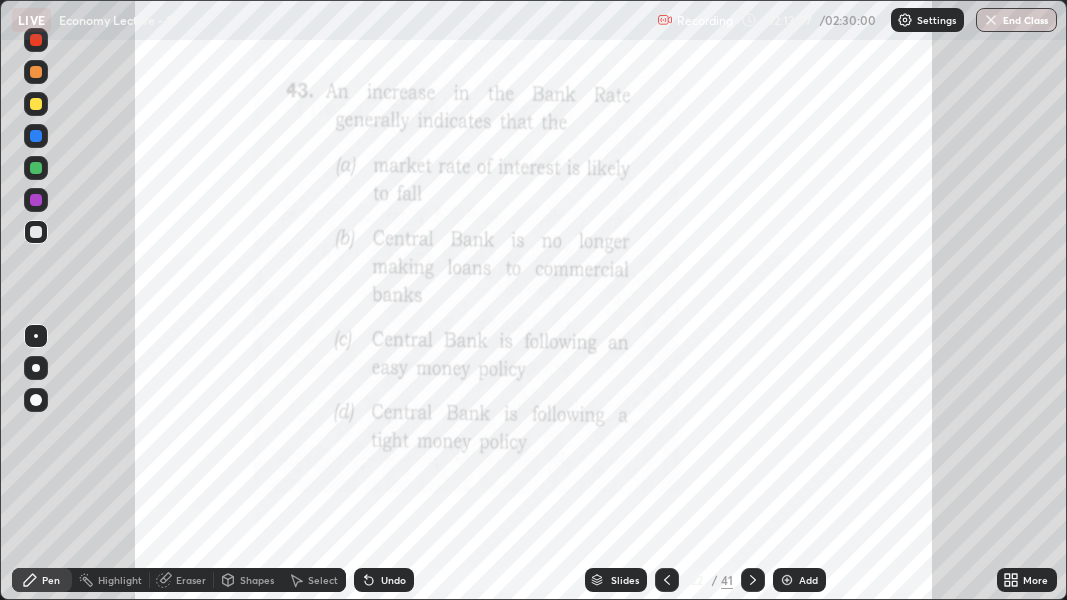 click 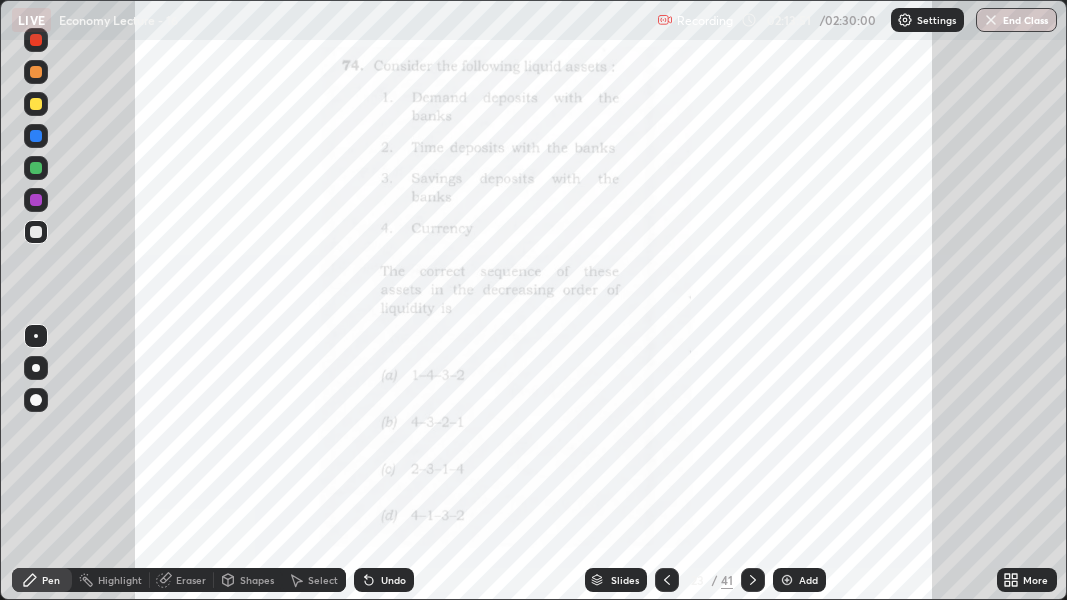 click 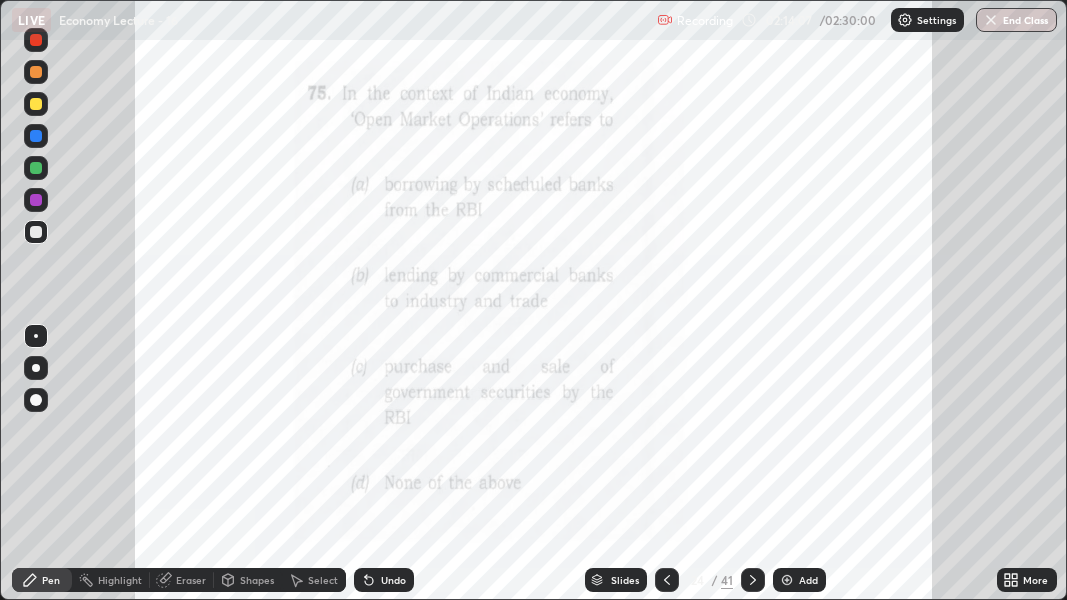 click 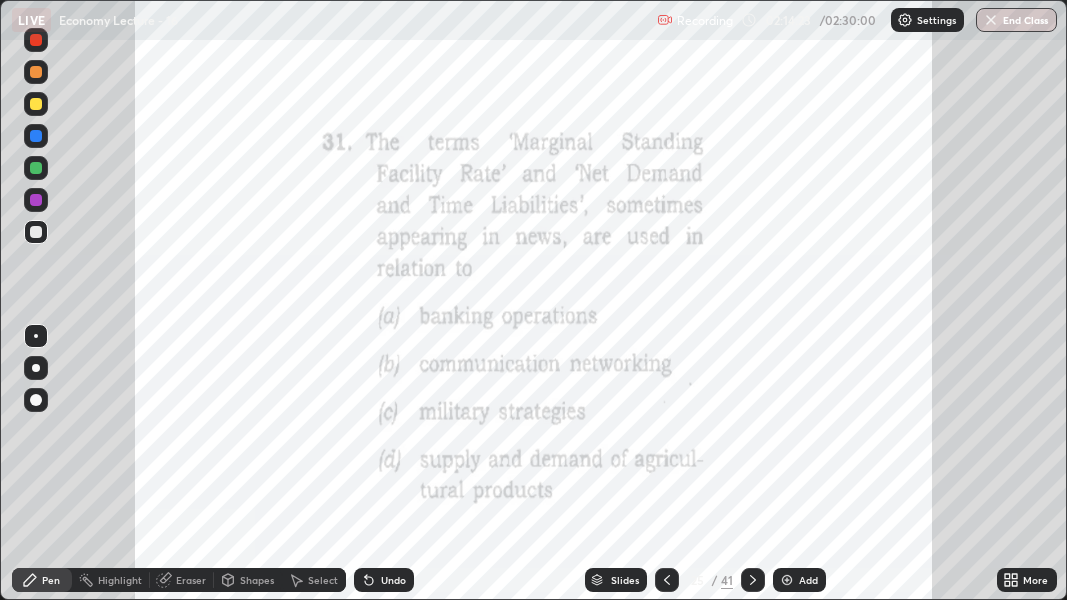 click 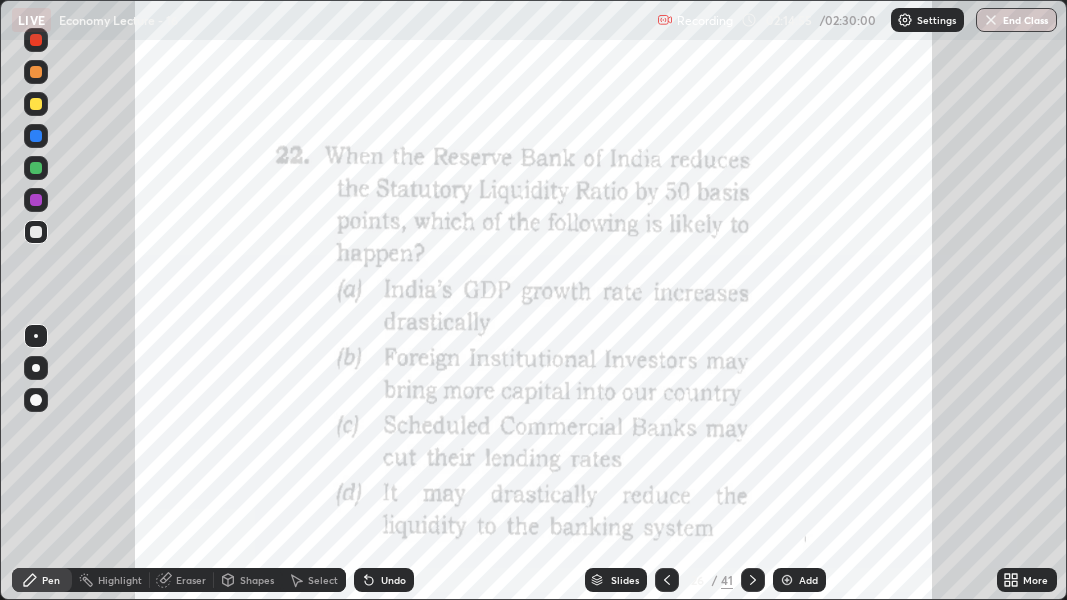 click 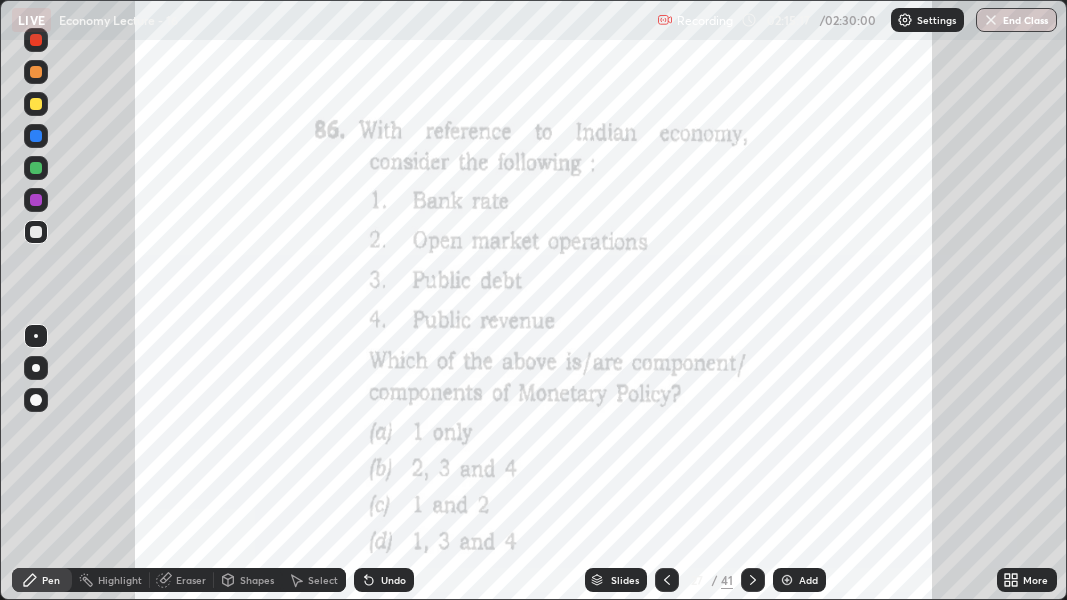 click 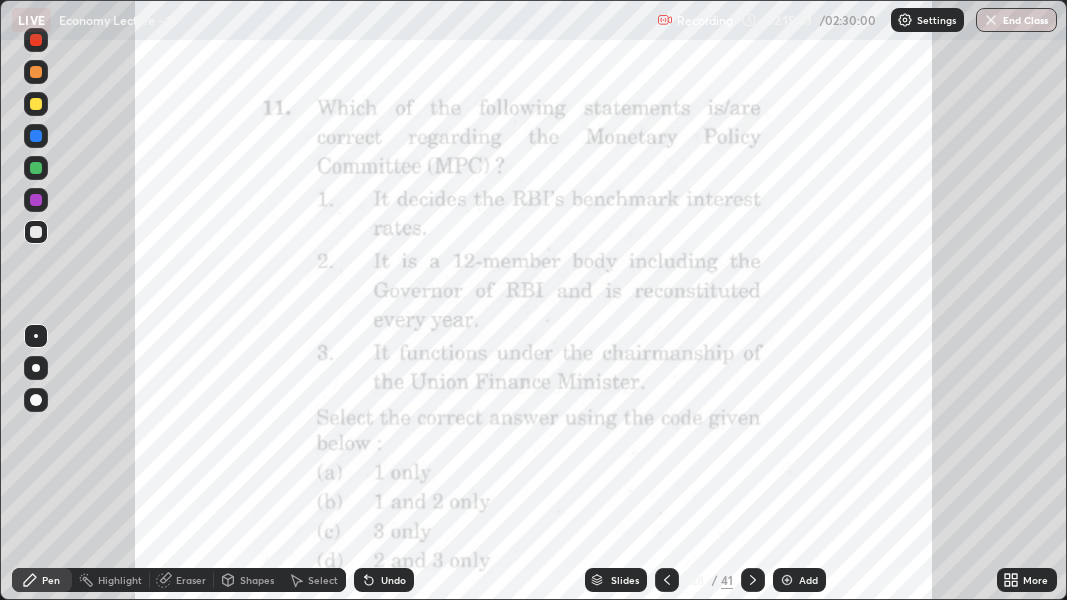 click at bounding box center [753, 580] 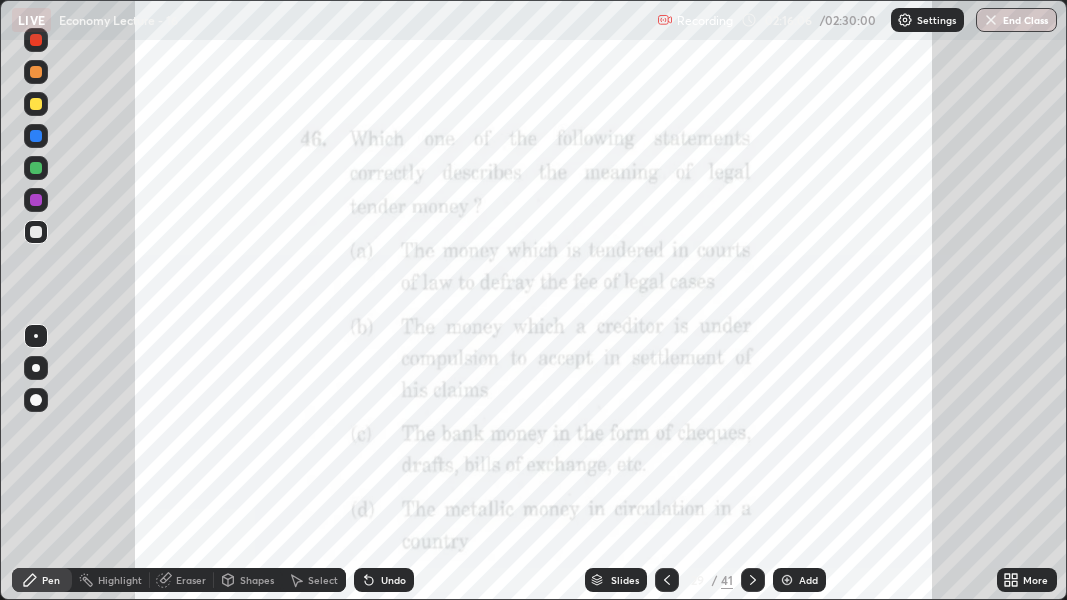 click 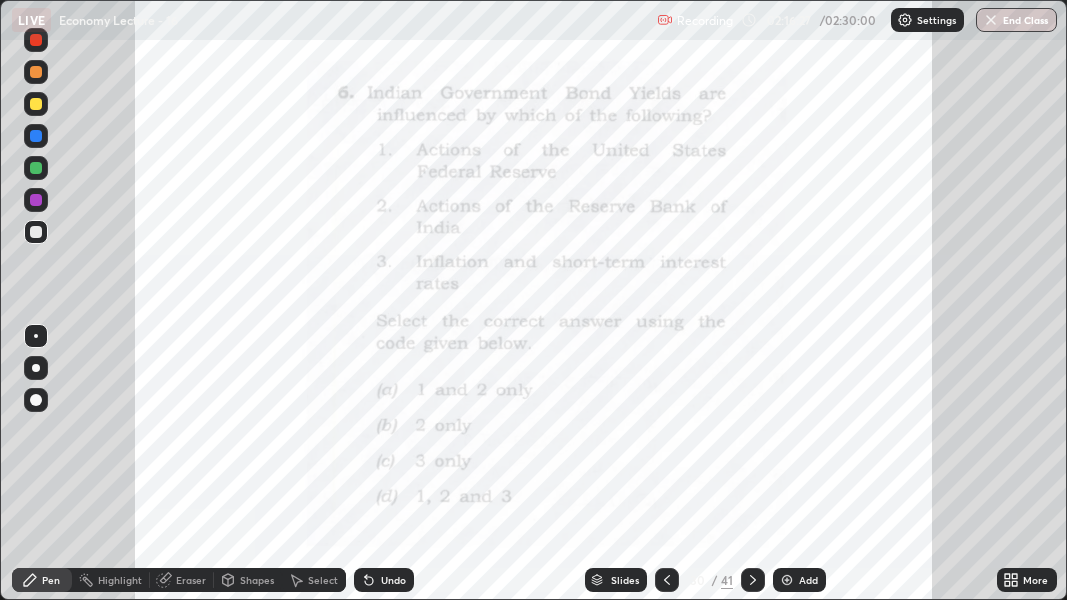 click 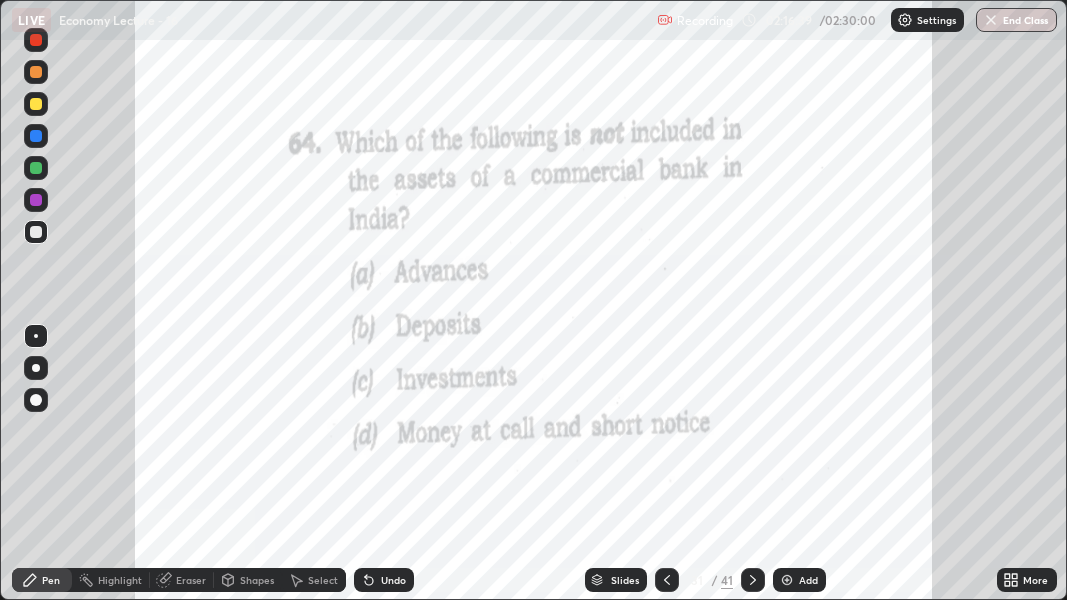 click 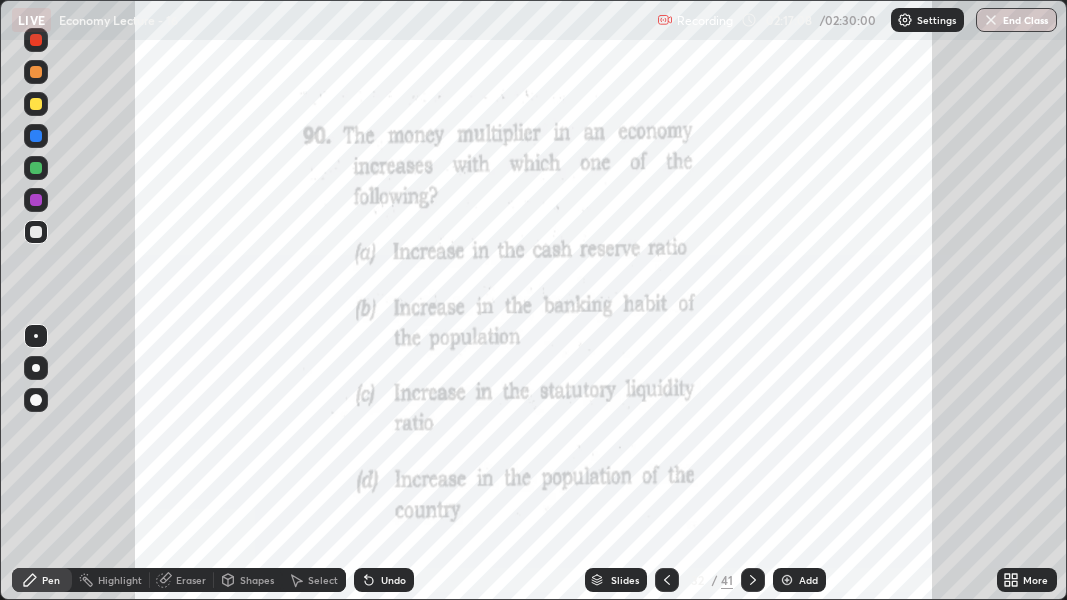 click 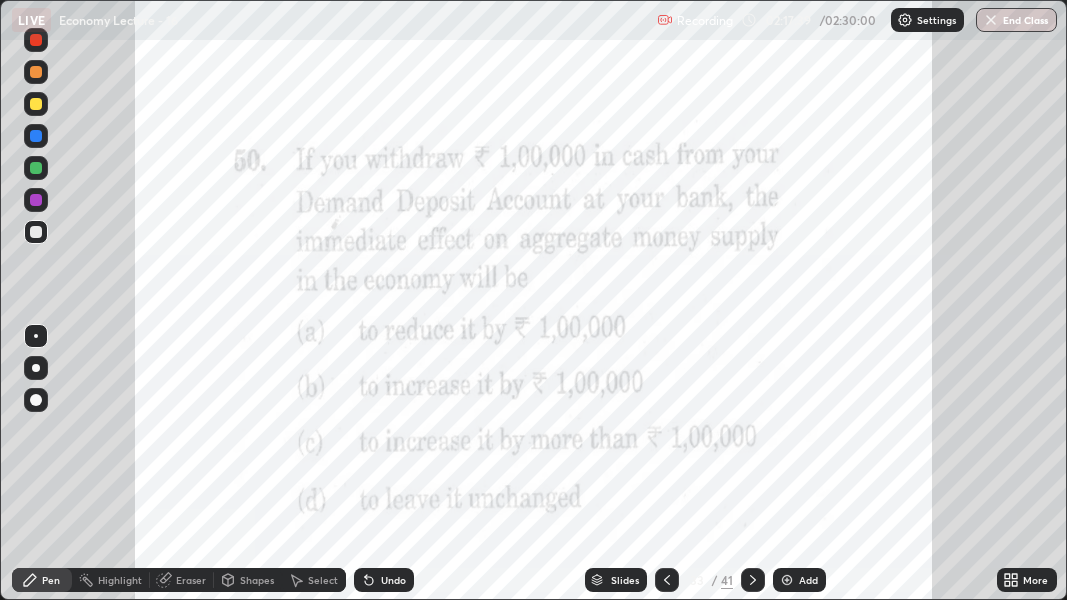 click 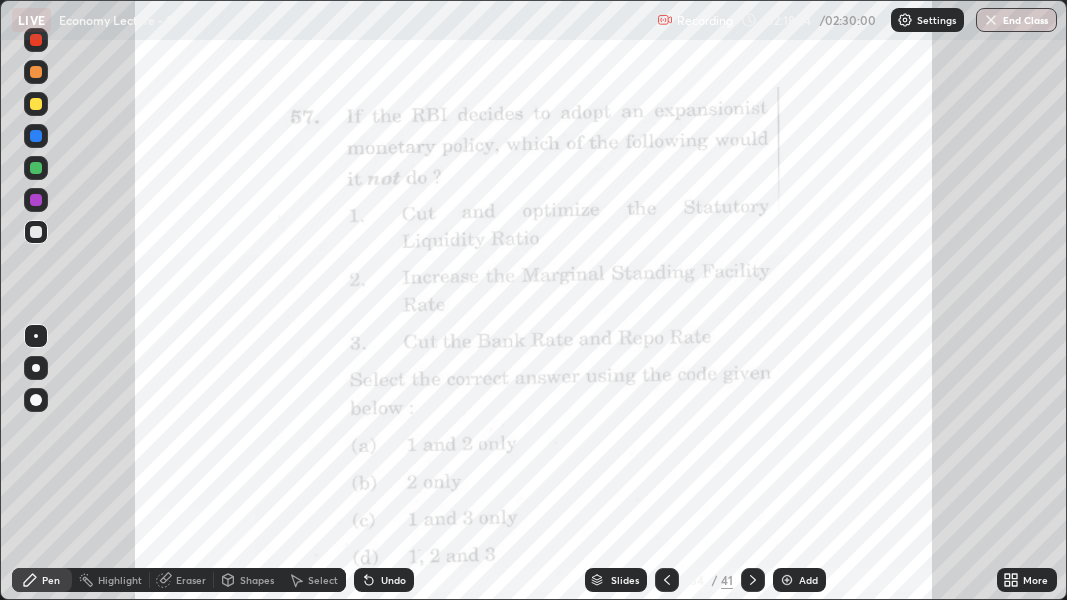 click 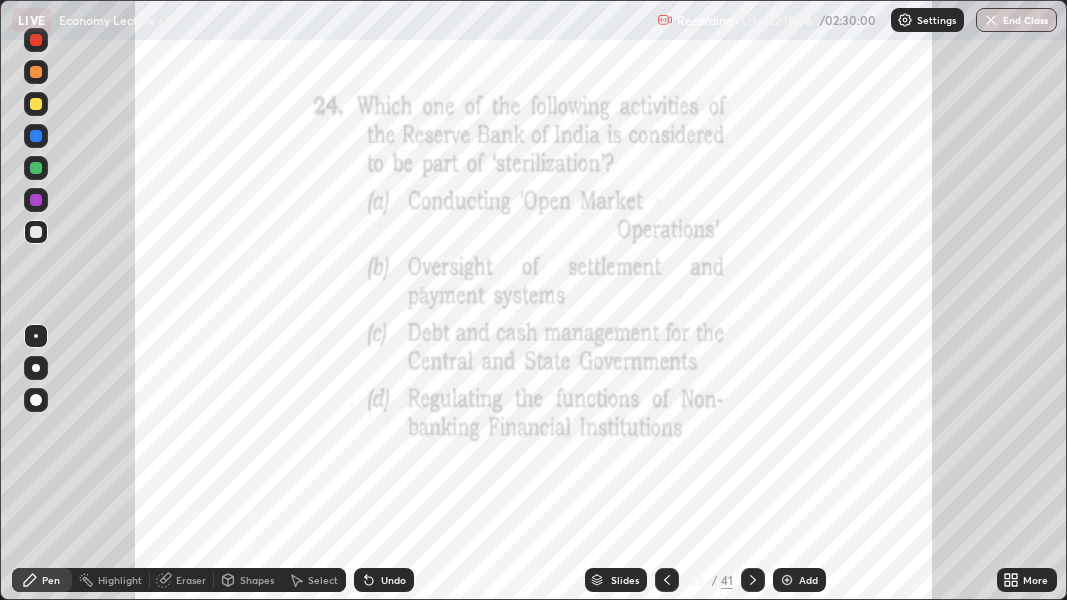 click 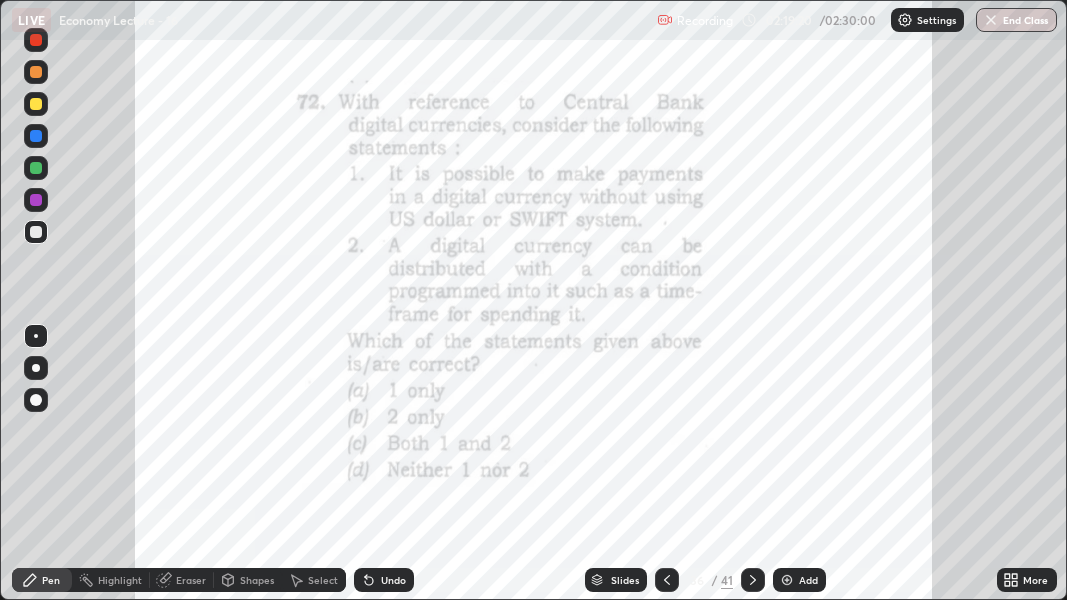 click 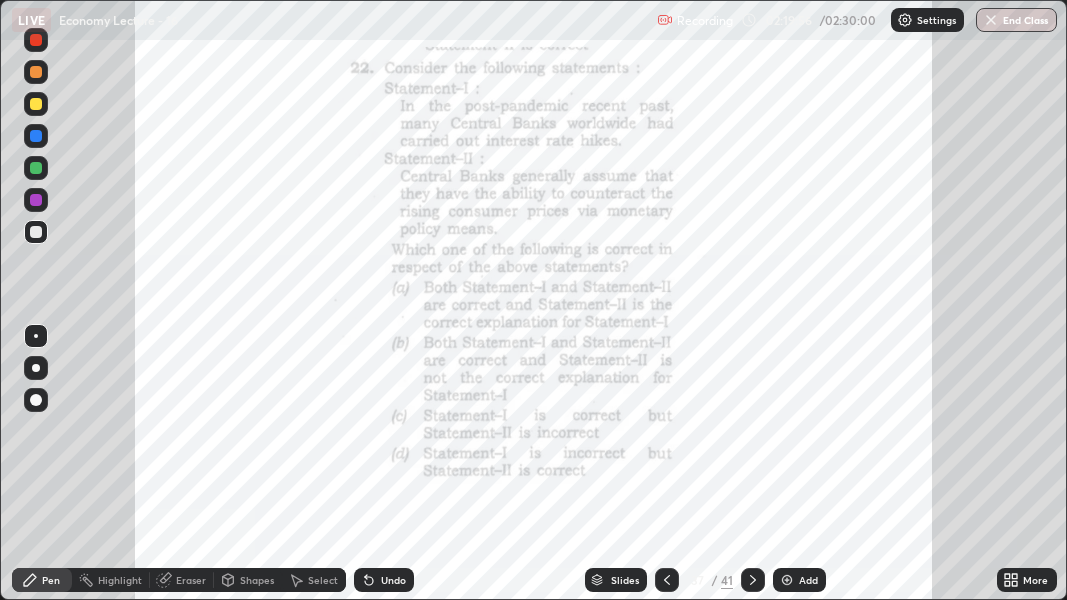 click 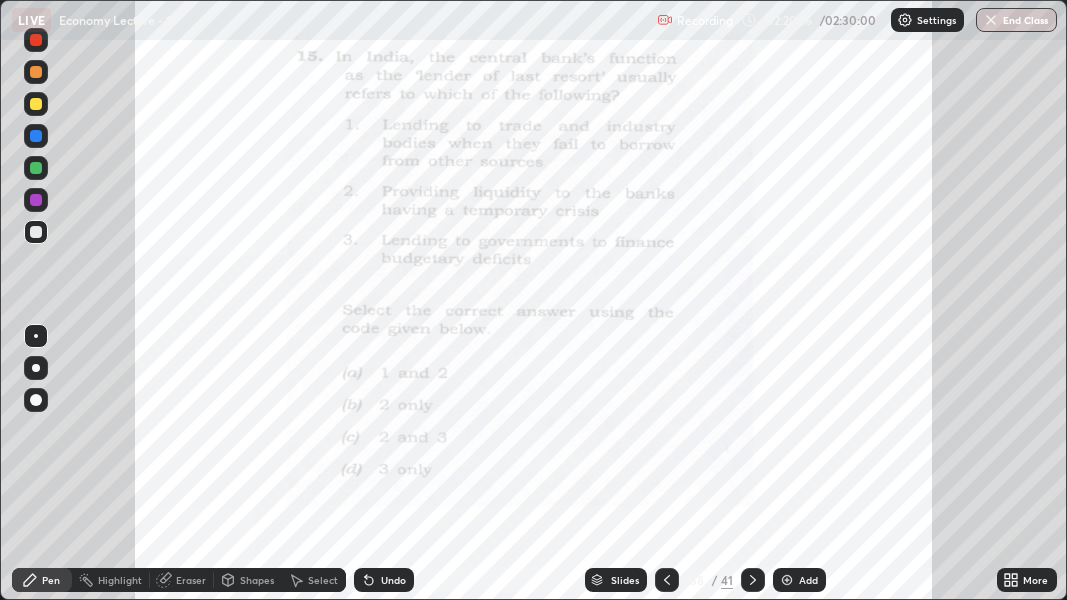 click 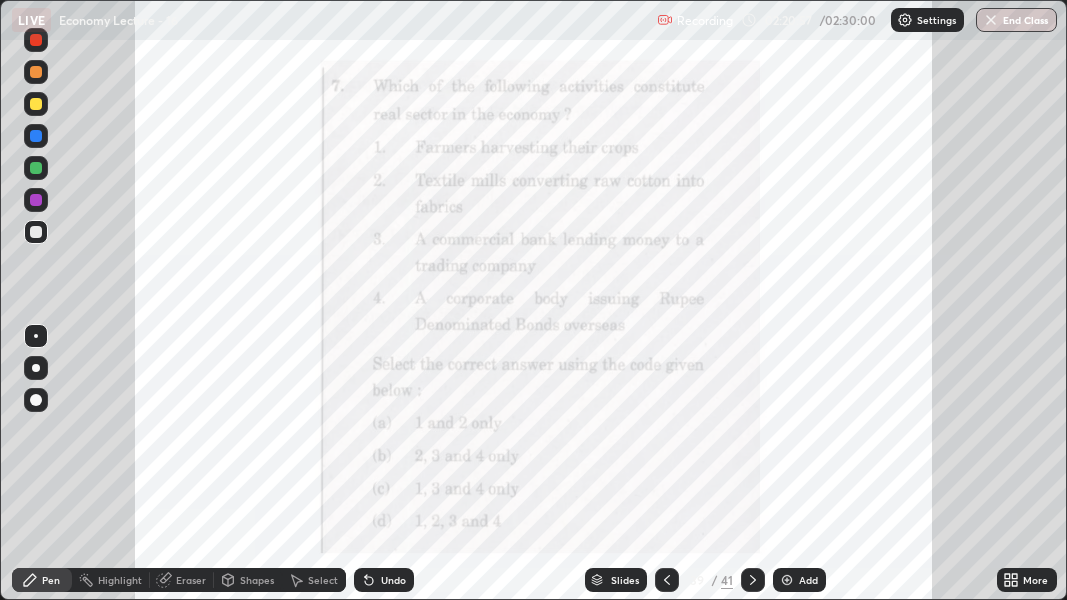 click 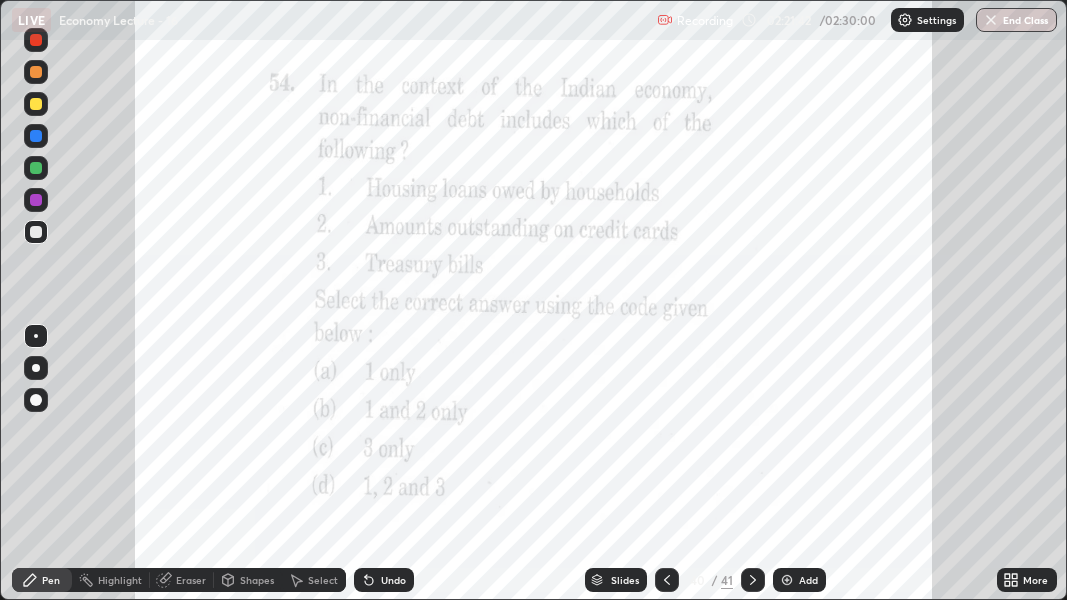 click on "End Class" at bounding box center [1016, 20] 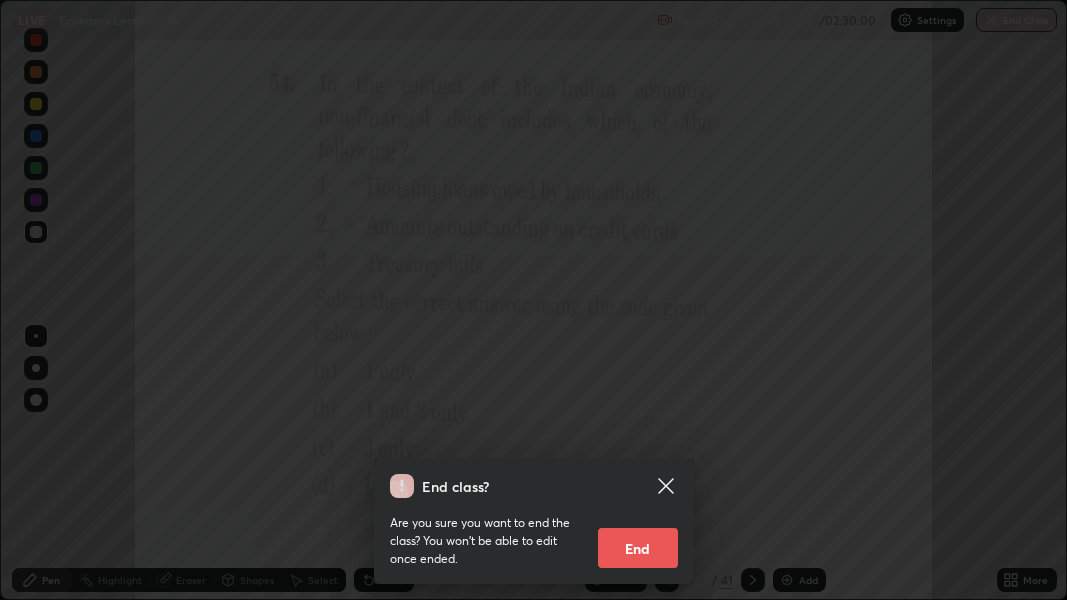 click on "End" at bounding box center [638, 548] 